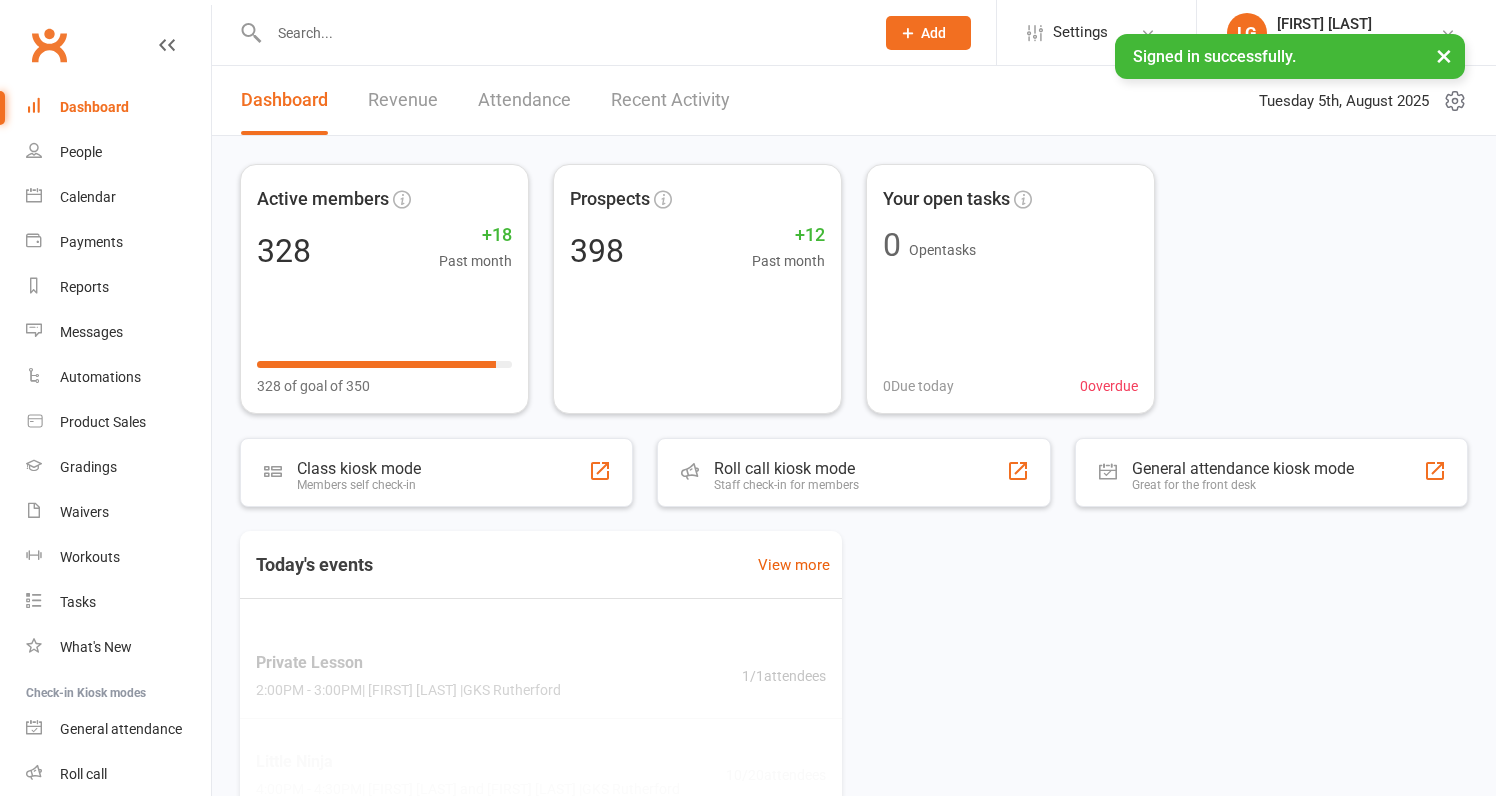 scroll, scrollTop: 0, scrollLeft: 0, axis: both 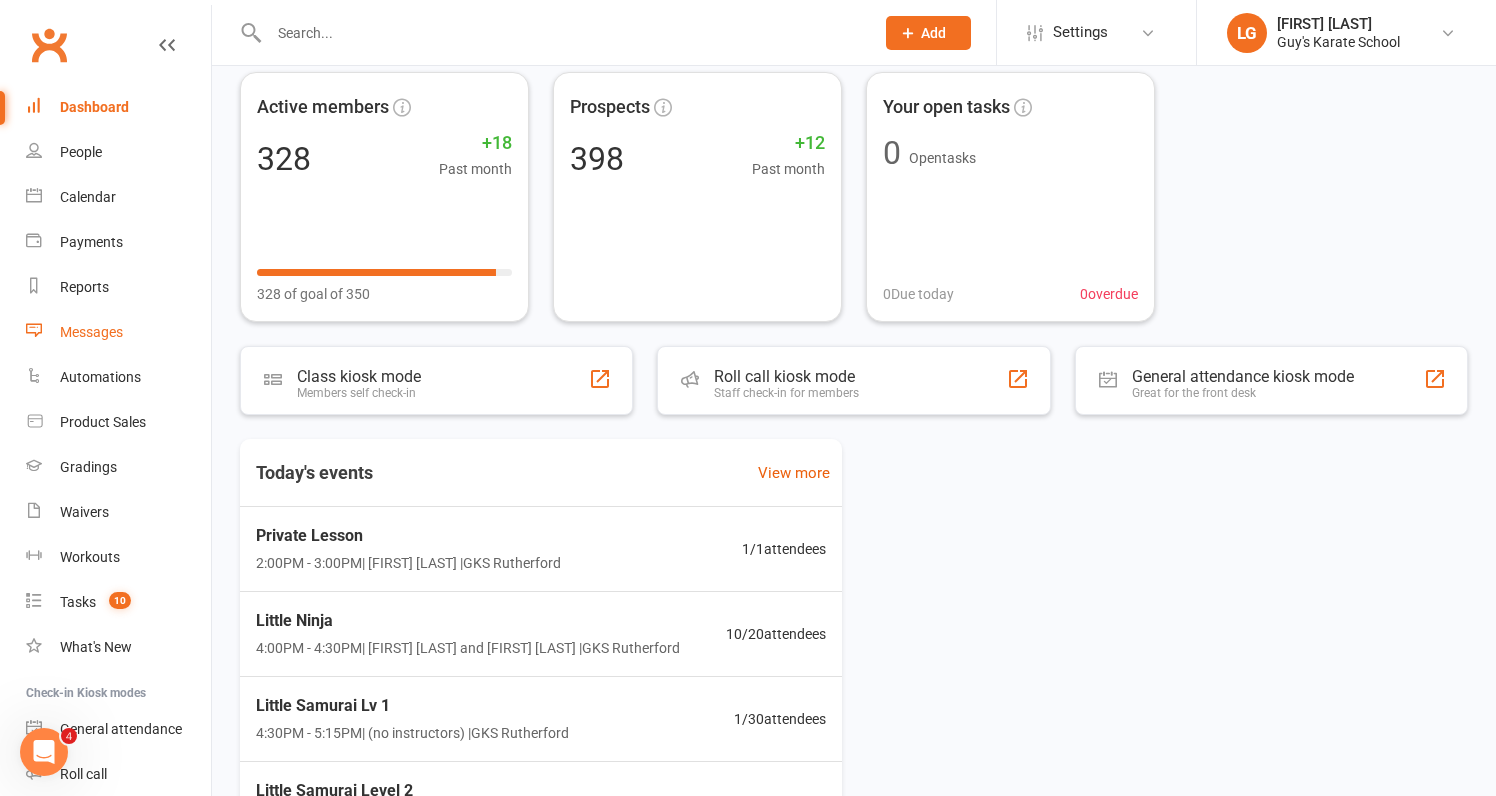 click on "Messages" at bounding box center (91, 332) 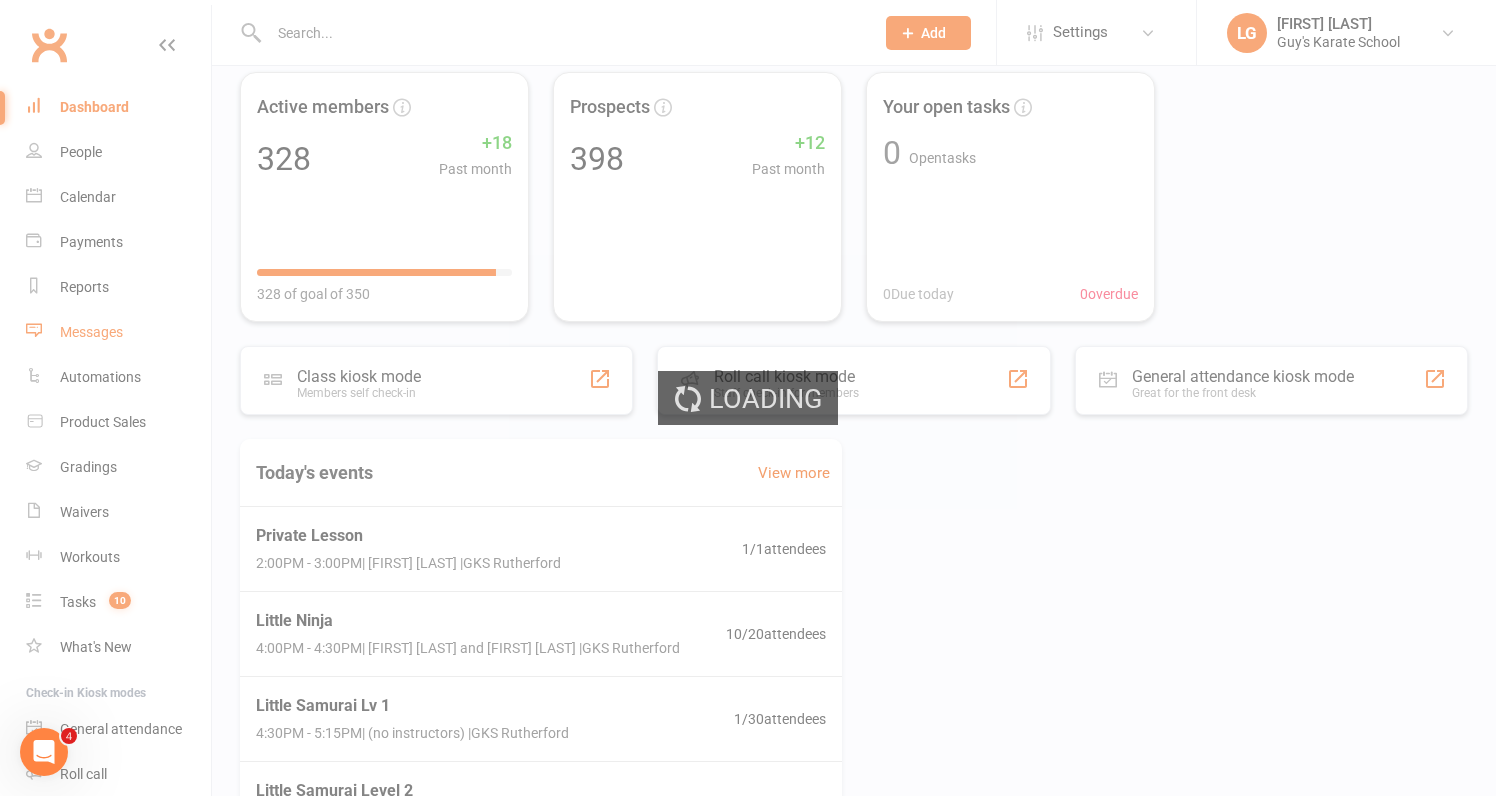 scroll, scrollTop: 0, scrollLeft: 0, axis: both 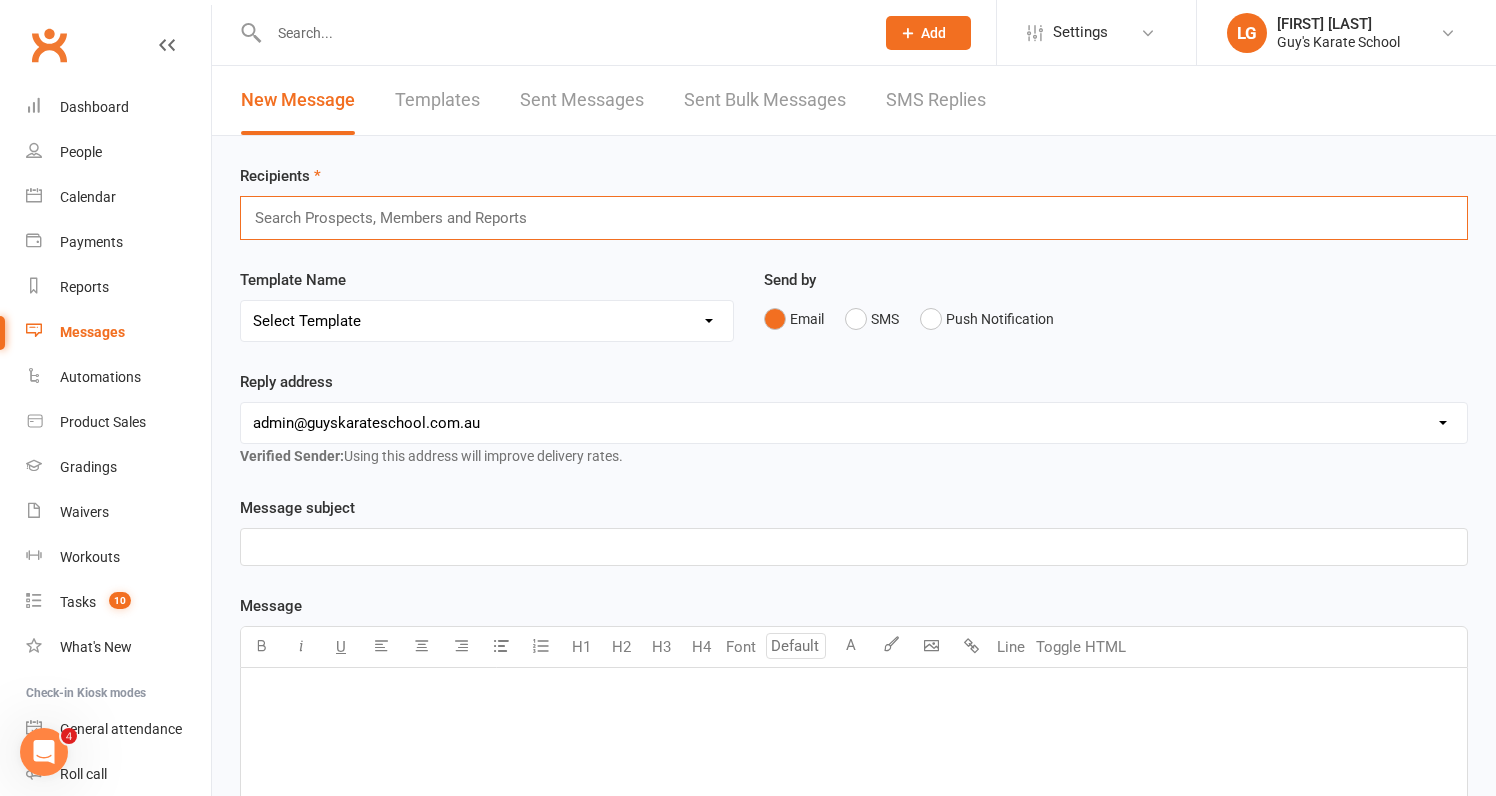 click at bounding box center [400, 218] 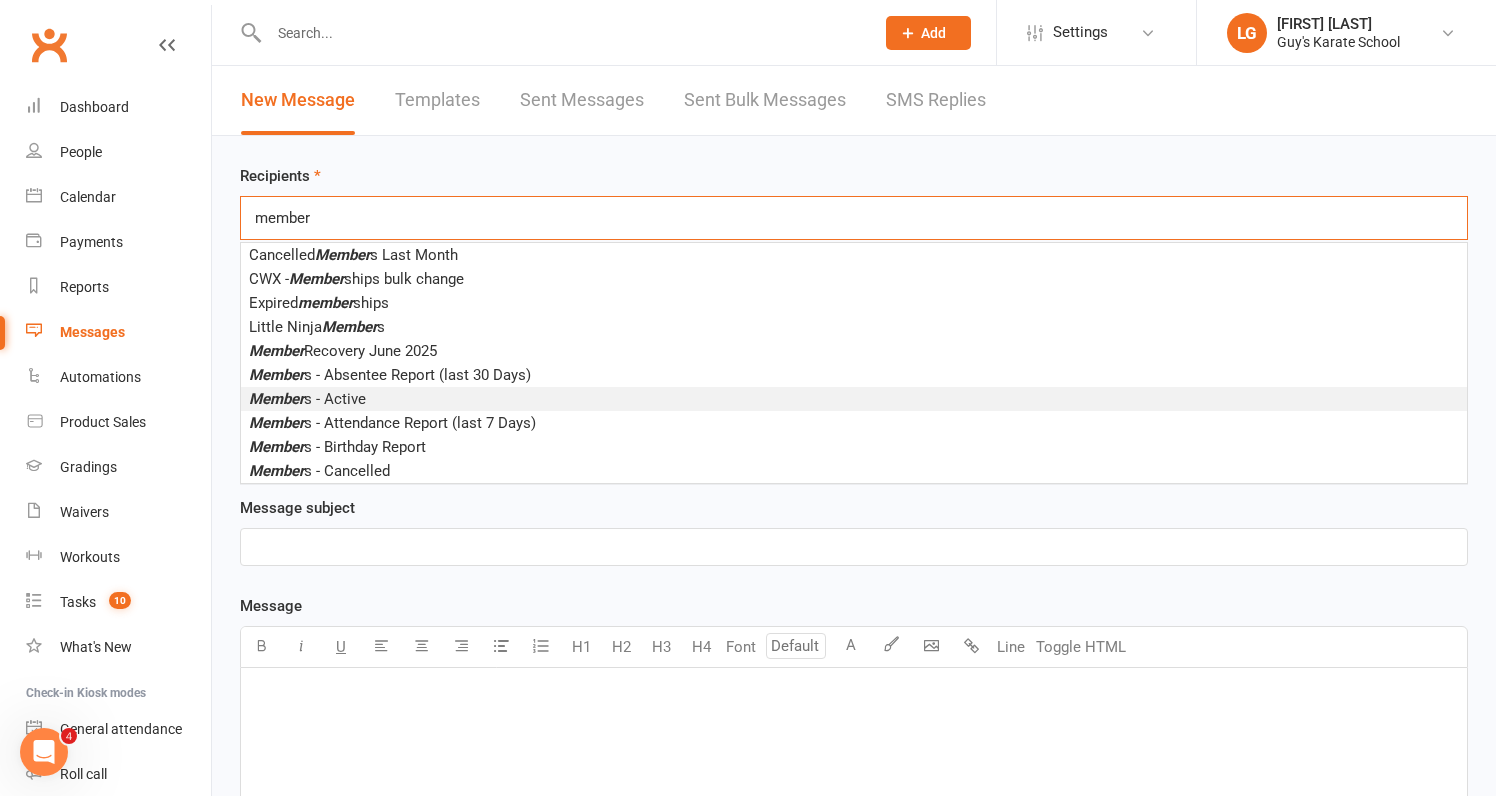 type on "member" 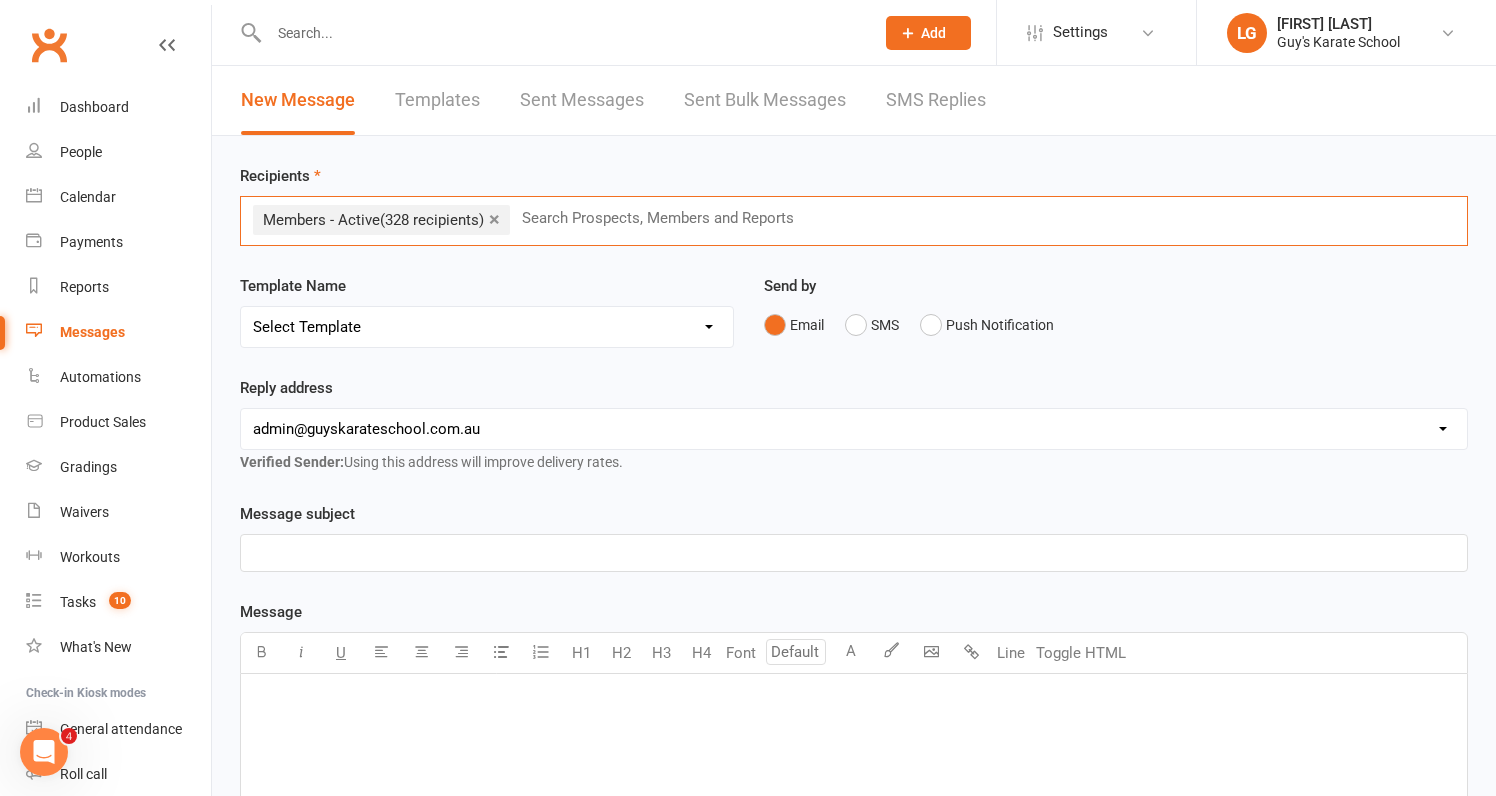 scroll, scrollTop: 113, scrollLeft: 0, axis: vertical 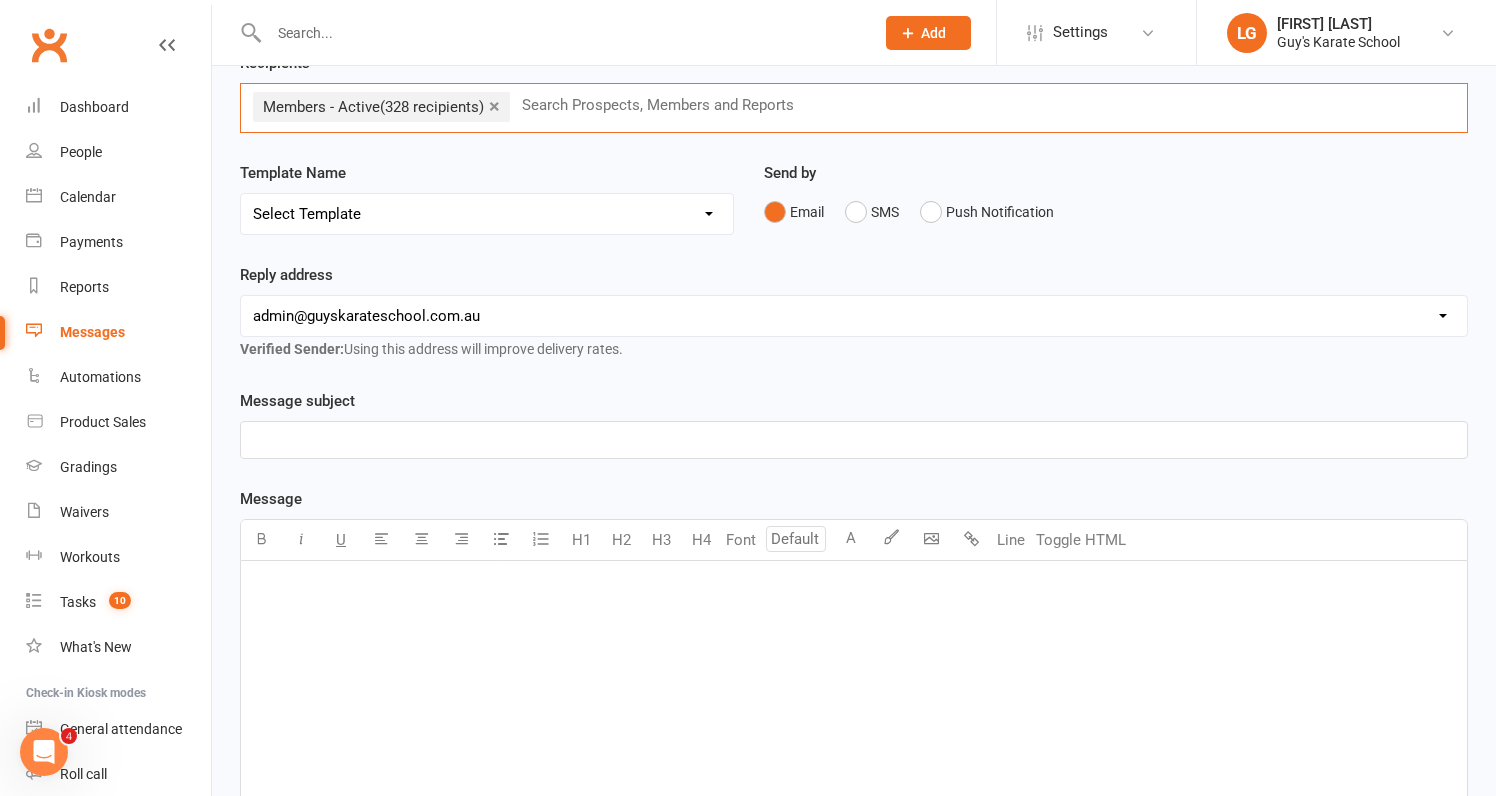 click on "﻿" at bounding box center [854, 711] 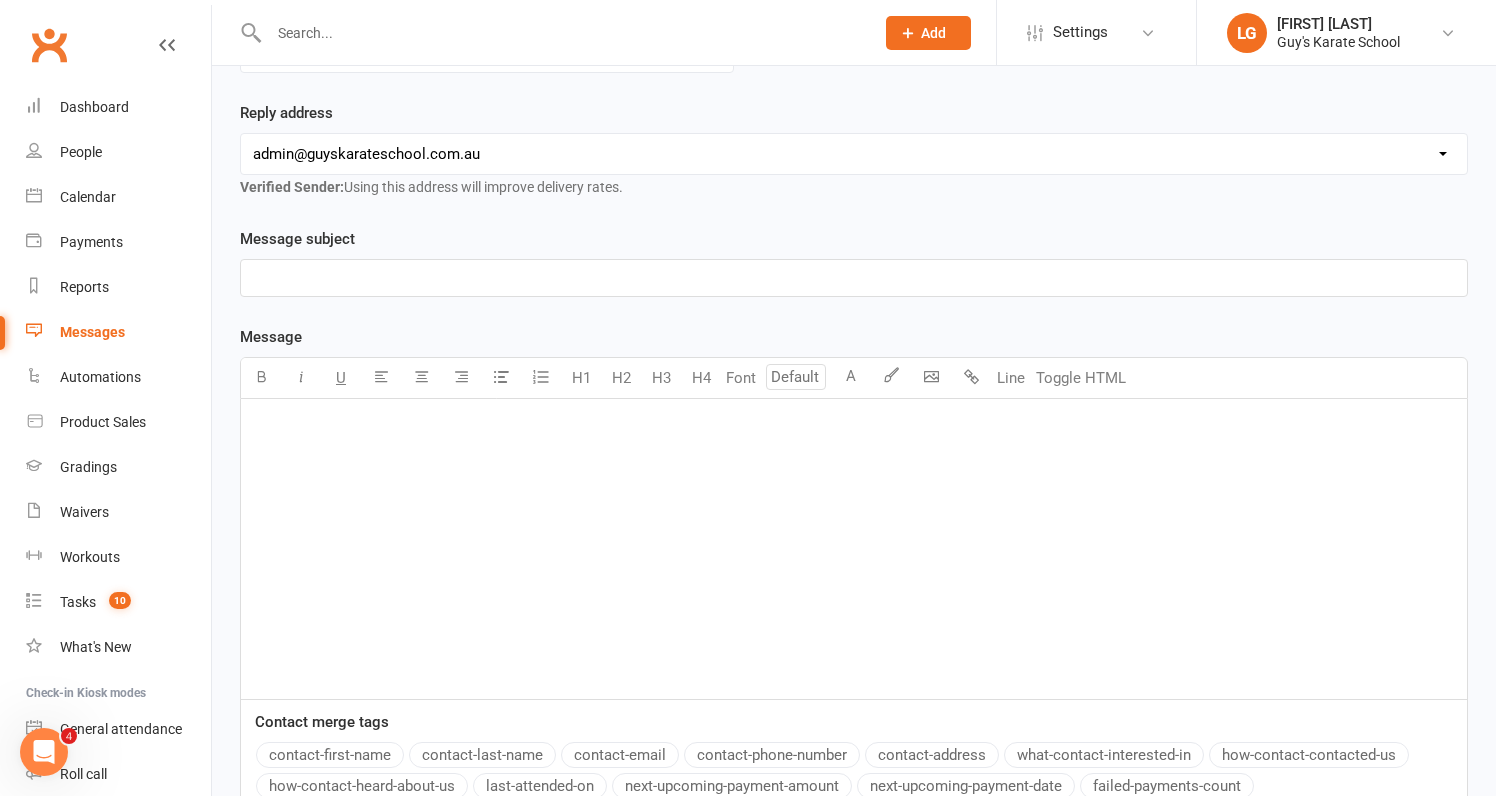 scroll, scrollTop: 310, scrollLeft: 0, axis: vertical 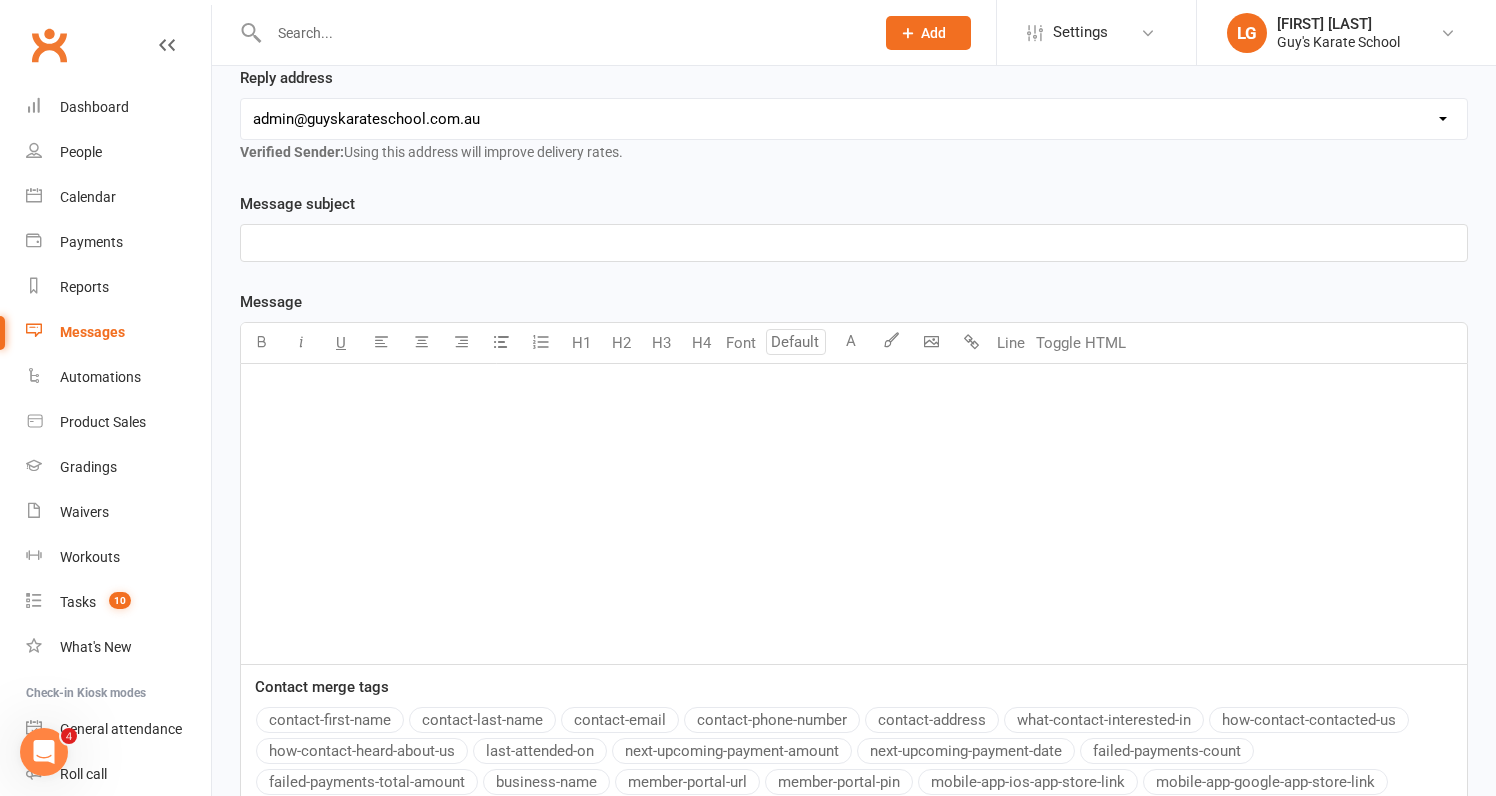 click on "﻿" at bounding box center [854, 514] 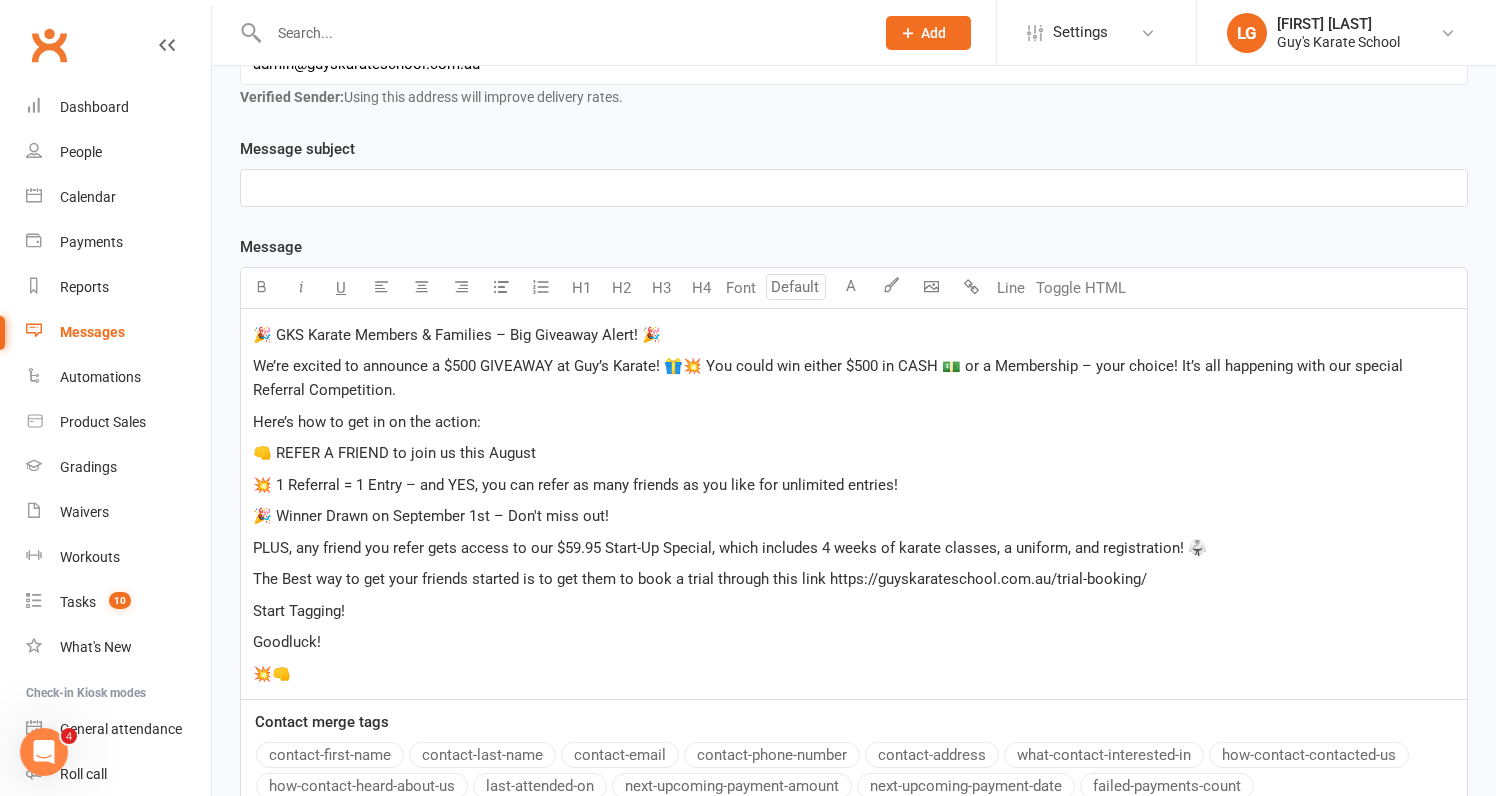 scroll, scrollTop: 377, scrollLeft: 0, axis: vertical 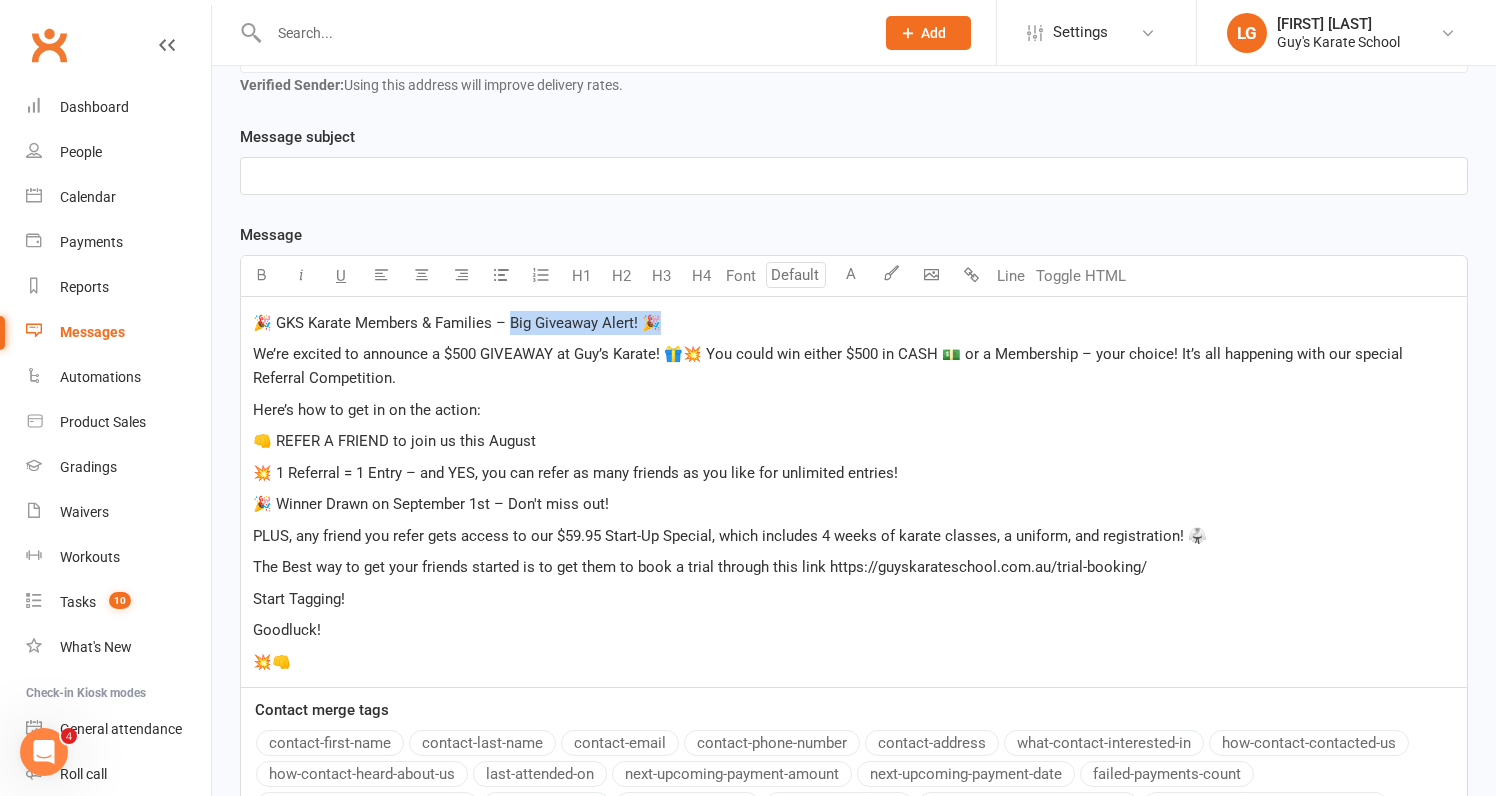 drag, startPoint x: 667, startPoint y: 322, endPoint x: 512, endPoint y: 321, distance: 155.00322 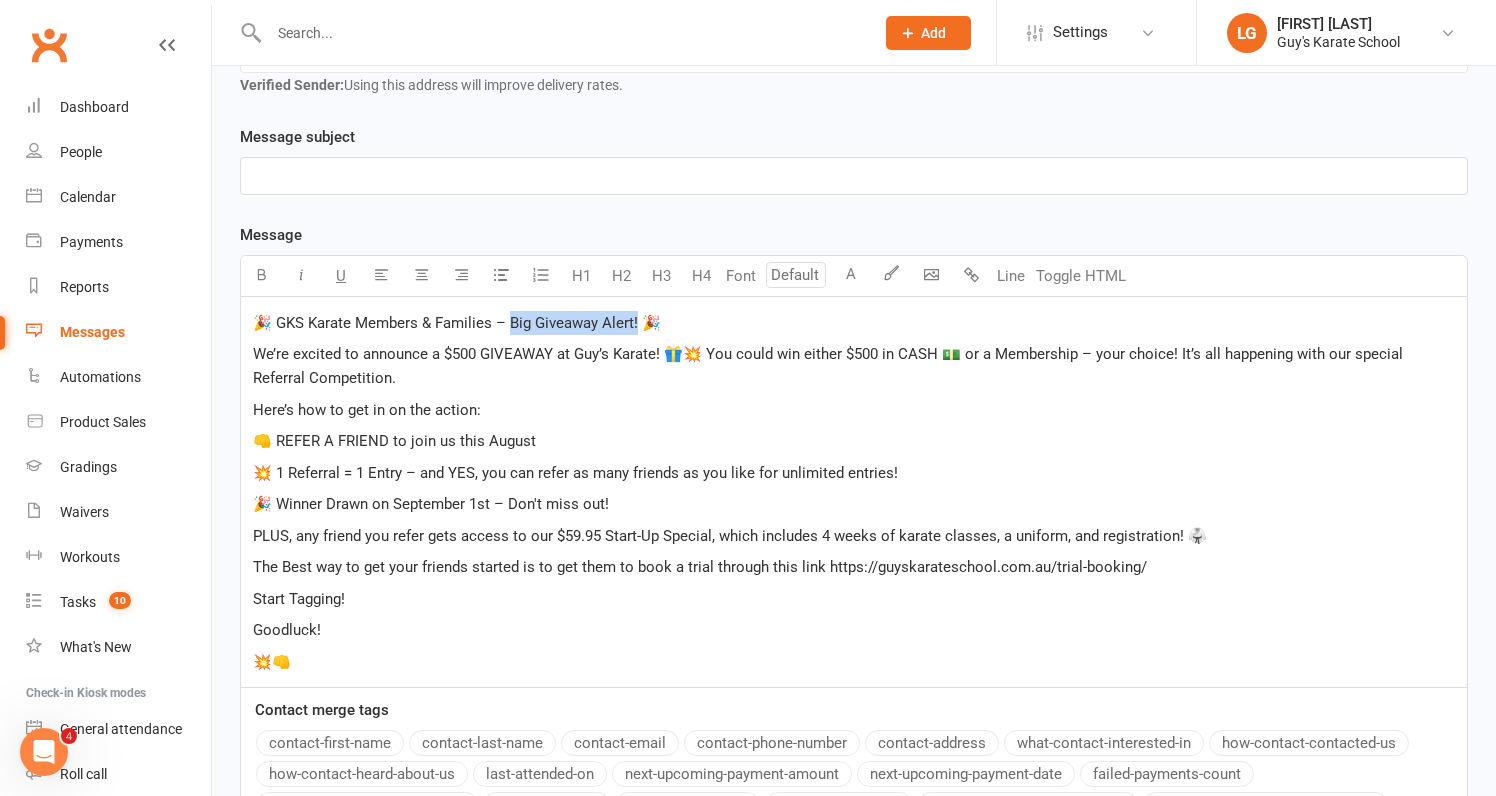 drag, startPoint x: 639, startPoint y: 321, endPoint x: 513, endPoint y: 315, distance: 126.14278 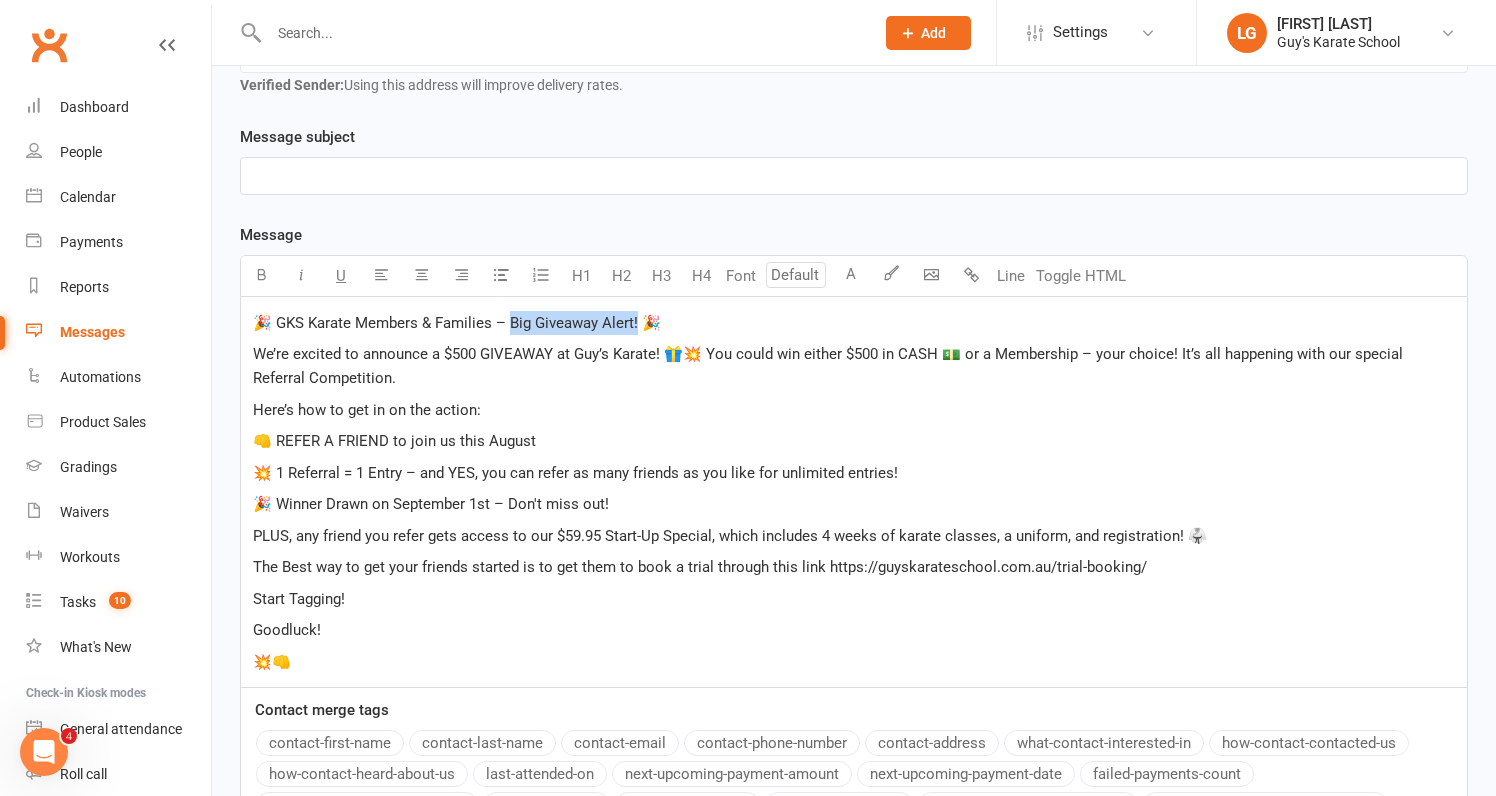 copy on "ig Giveaway Alert!" 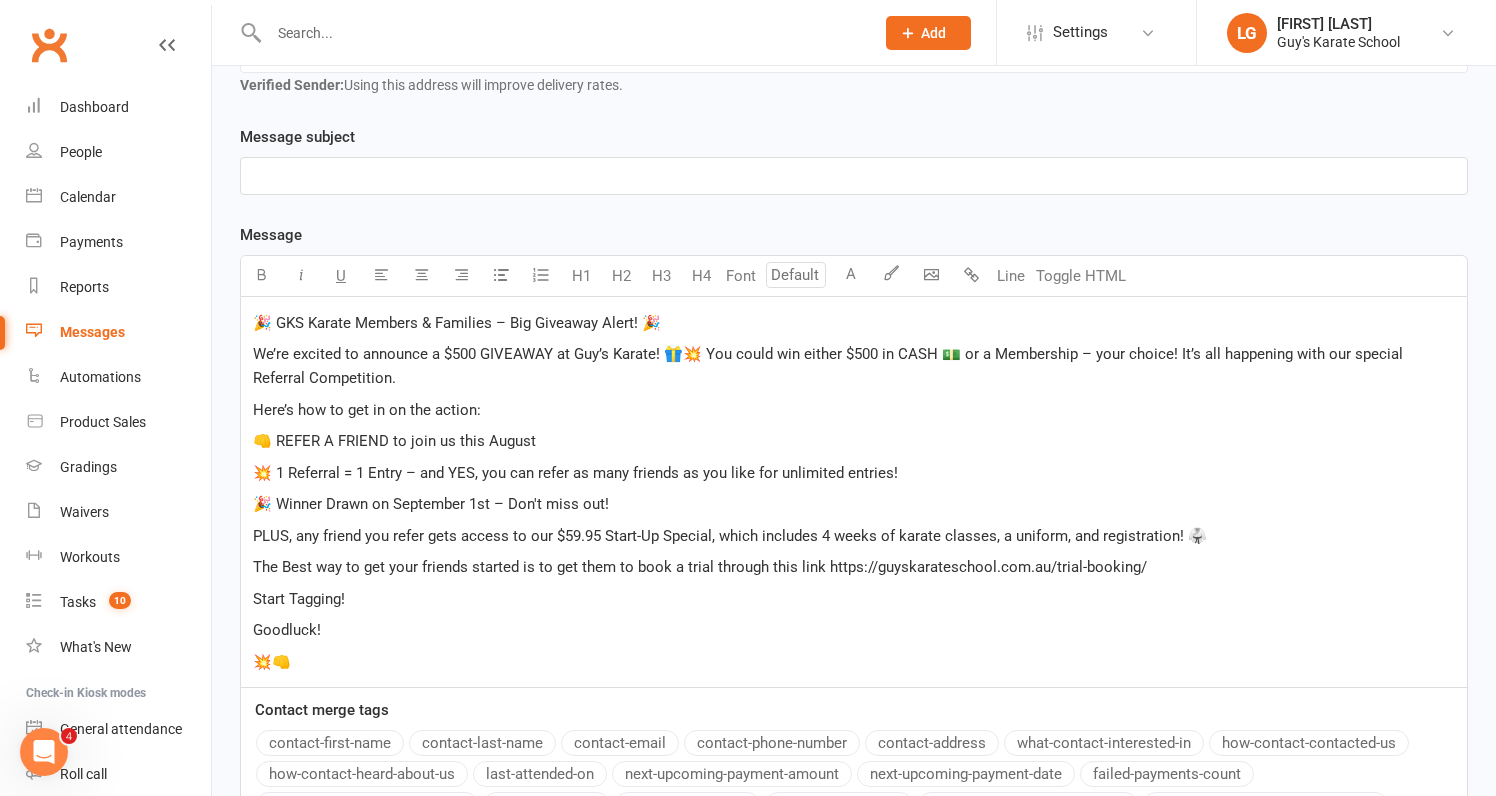 click on "﻿" at bounding box center (854, 176) 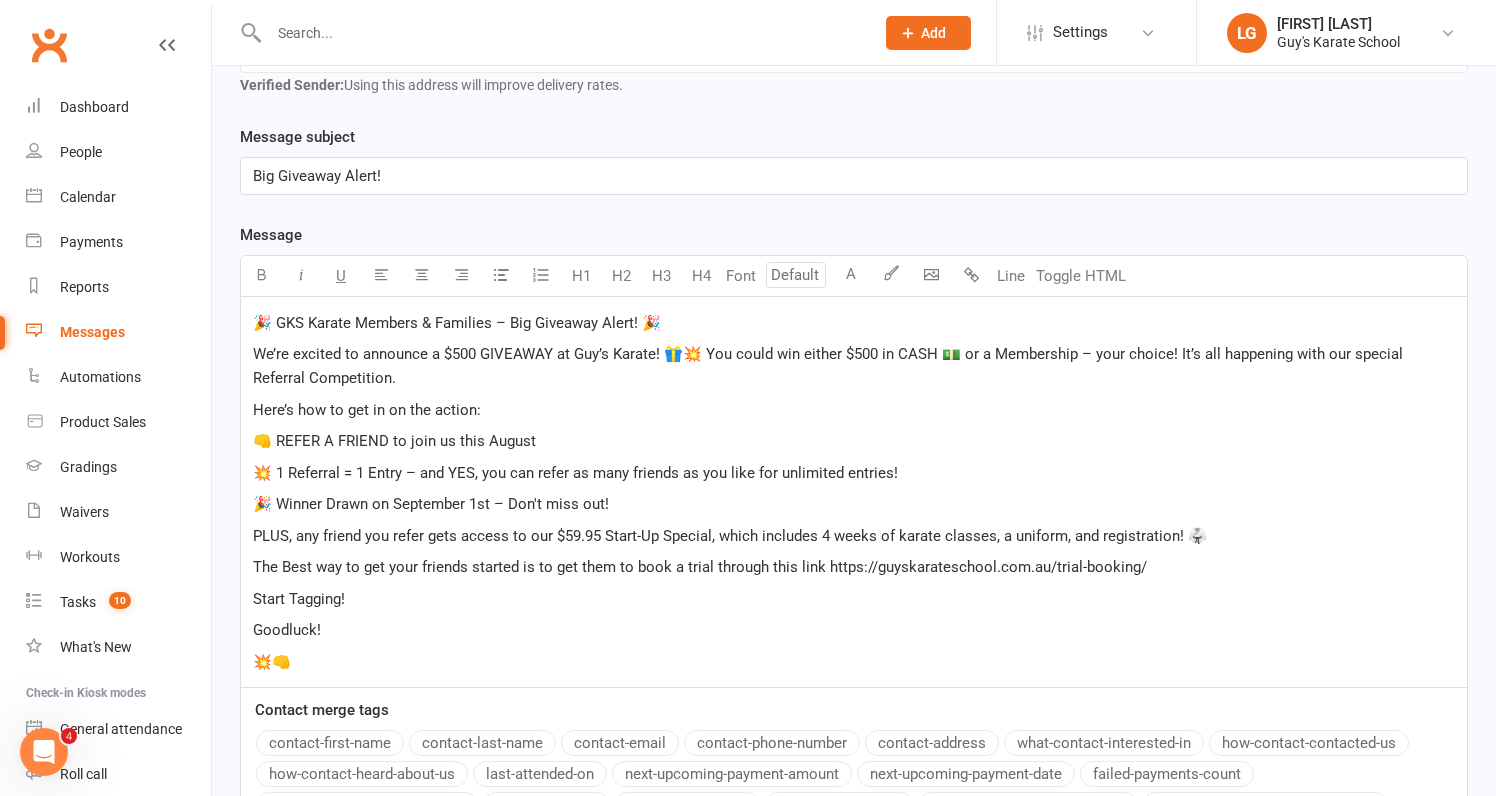 click on "Big Giveaway Alert!" at bounding box center [317, 176] 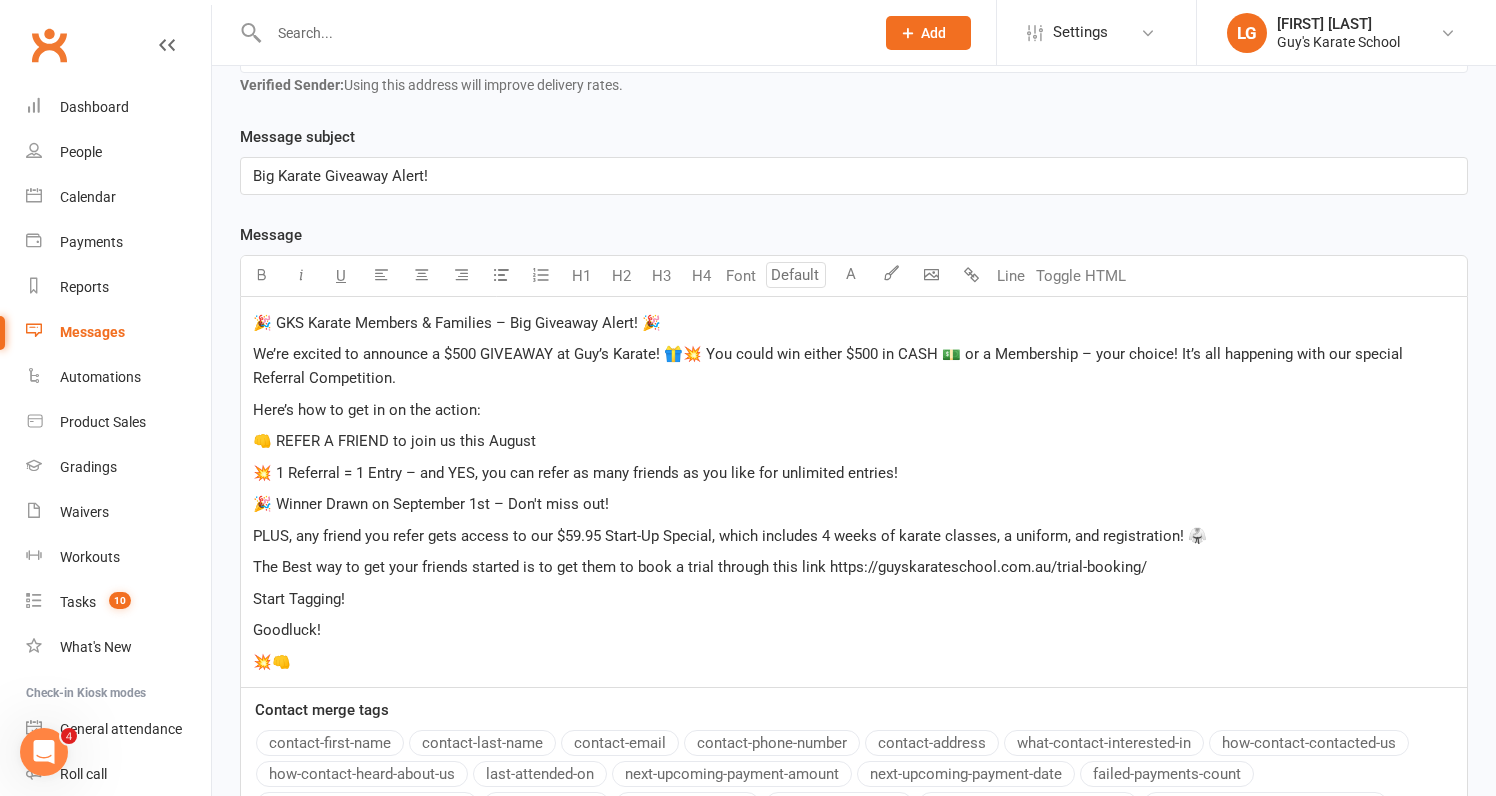click on "Big Karate Giveaway Alert!" at bounding box center [854, 176] 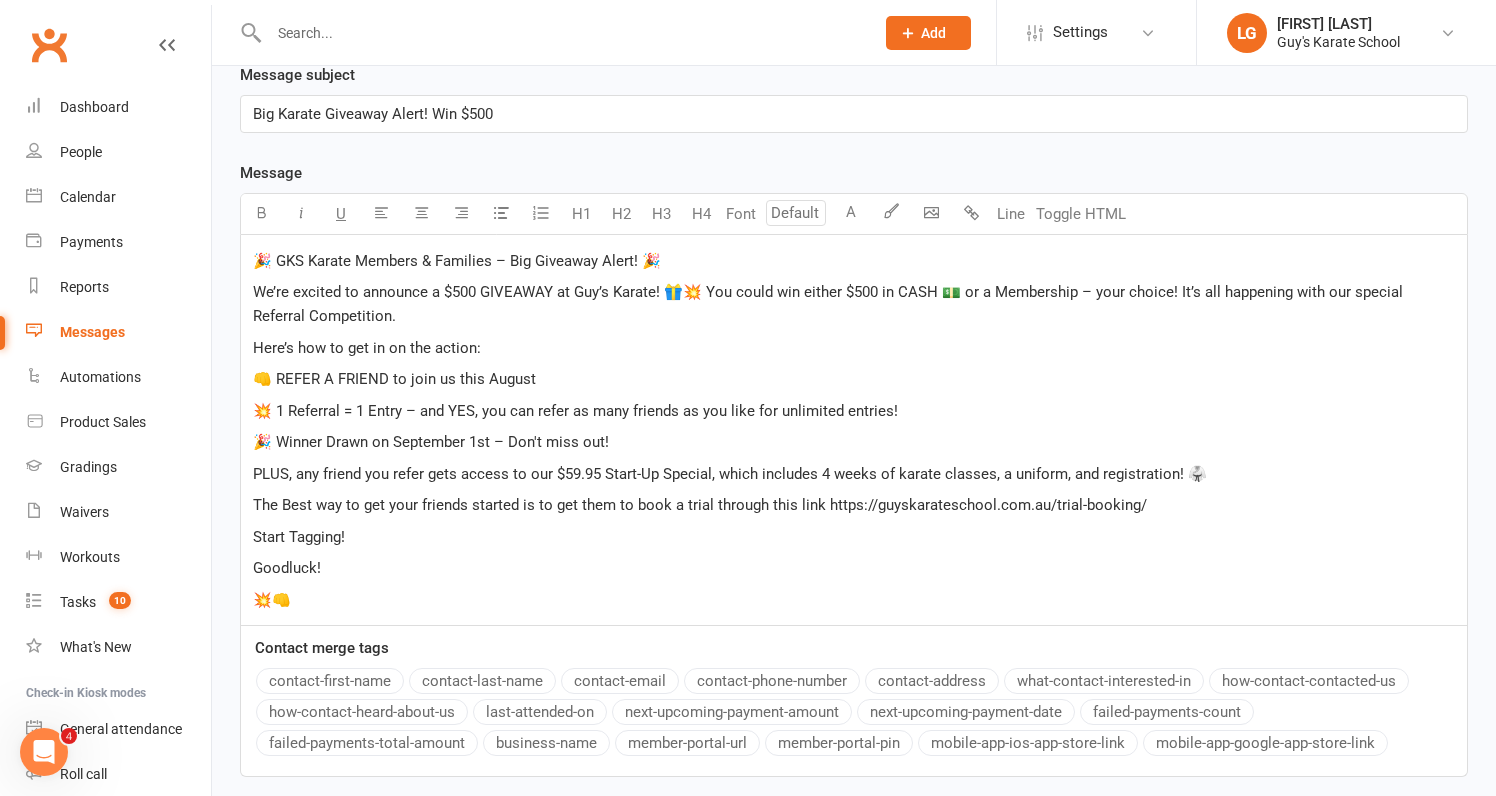 scroll, scrollTop: 462, scrollLeft: 0, axis: vertical 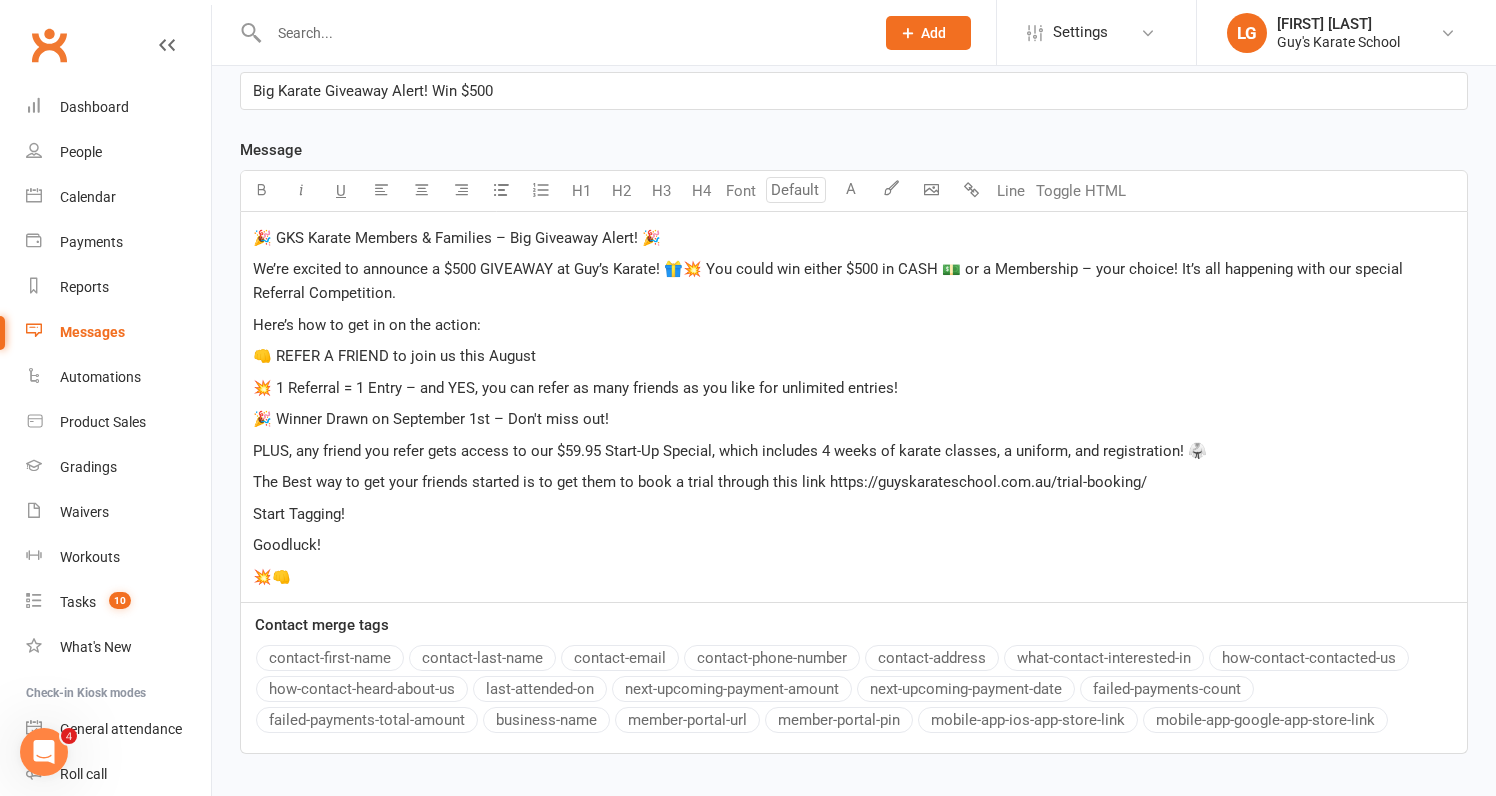 click on "The Best way to get your friends started is to get them to book a trial through this link https://guyskarateschool.com.au/trial-booking/" at bounding box center (854, 482) 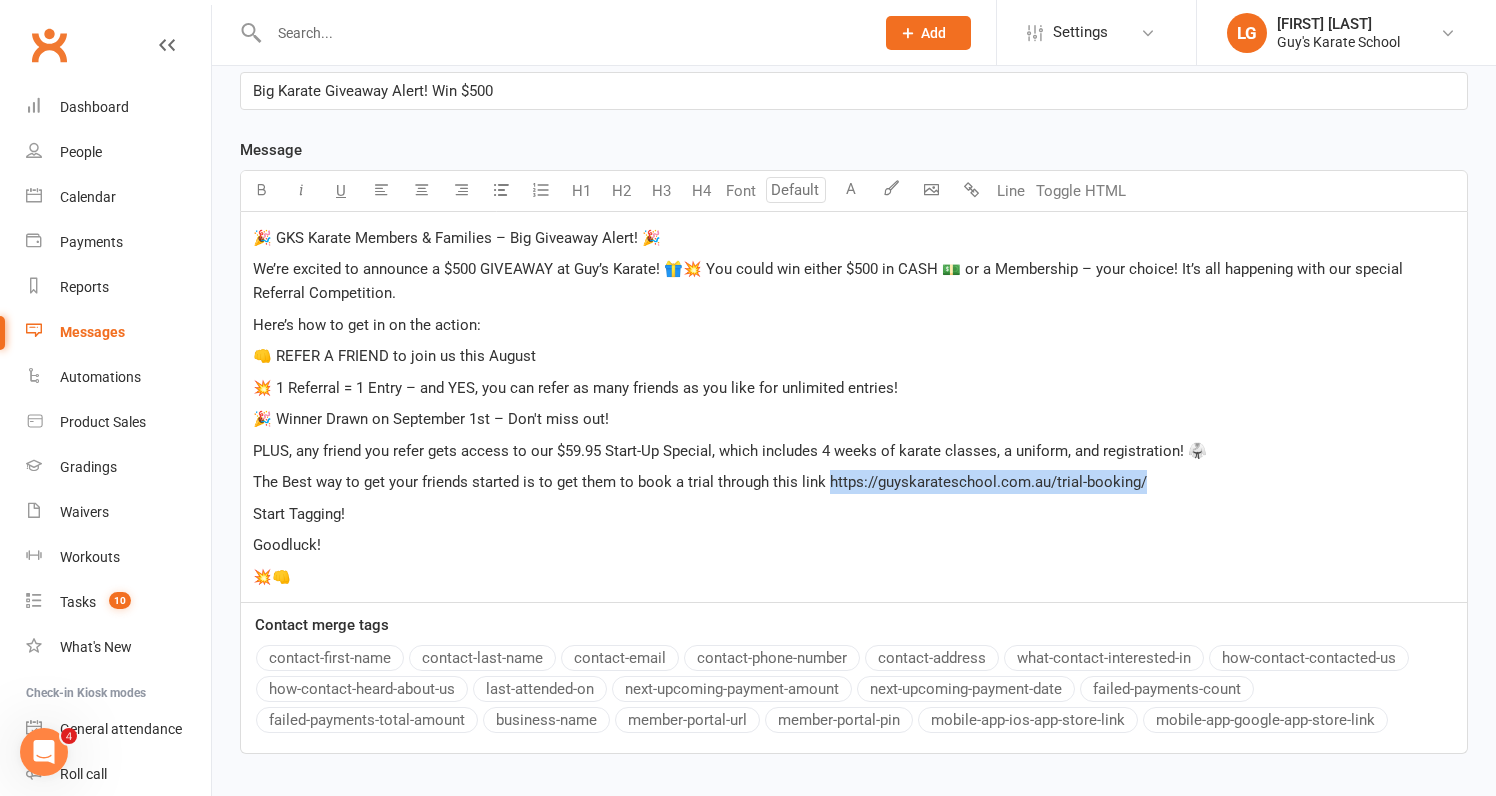 drag, startPoint x: 824, startPoint y: 483, endPoint x: 1174, endPoint y: 485, distance: 350.0057 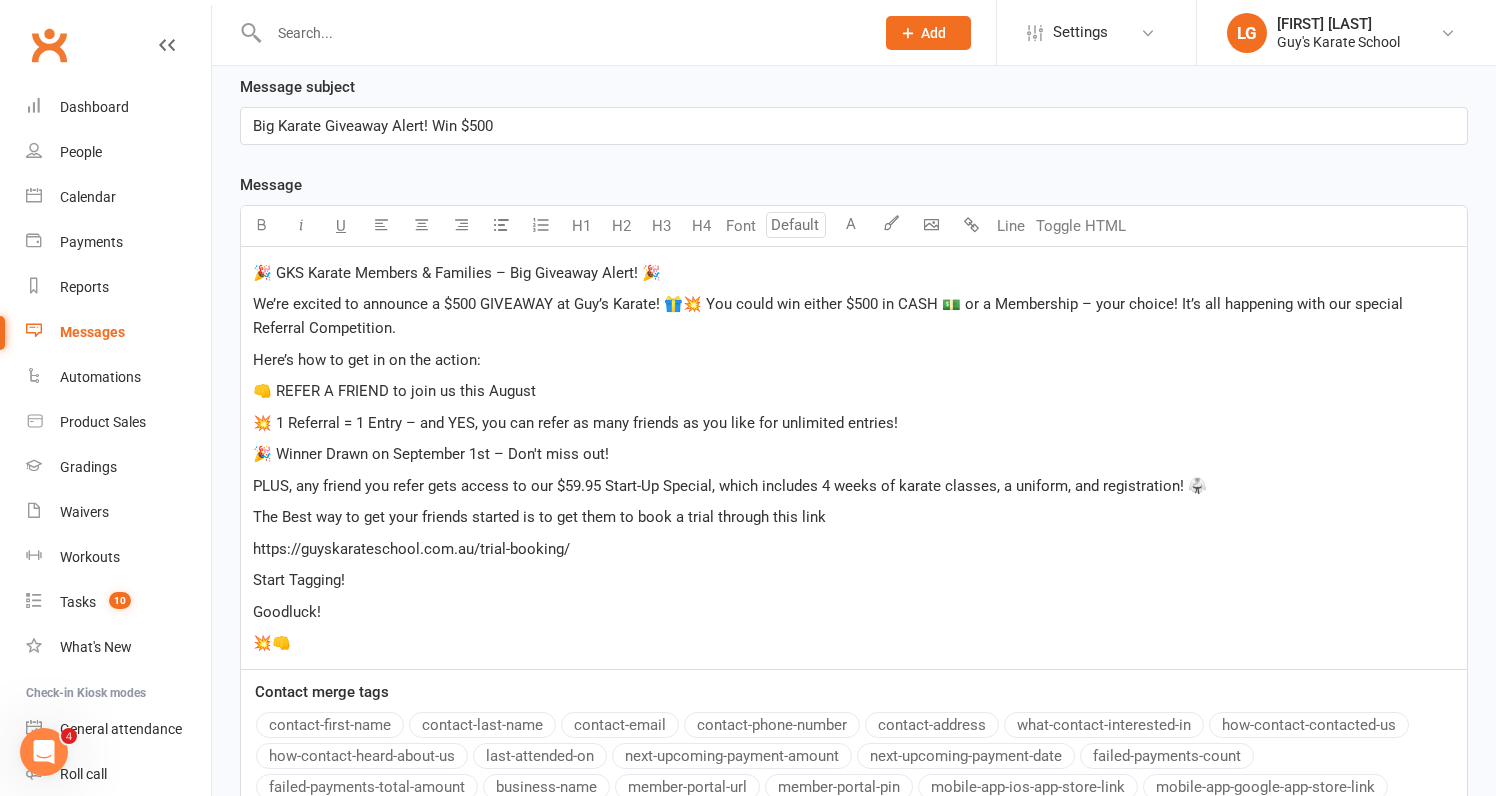 scroll, scrollTop: 397, scrollLeft: 0, axis: vertical 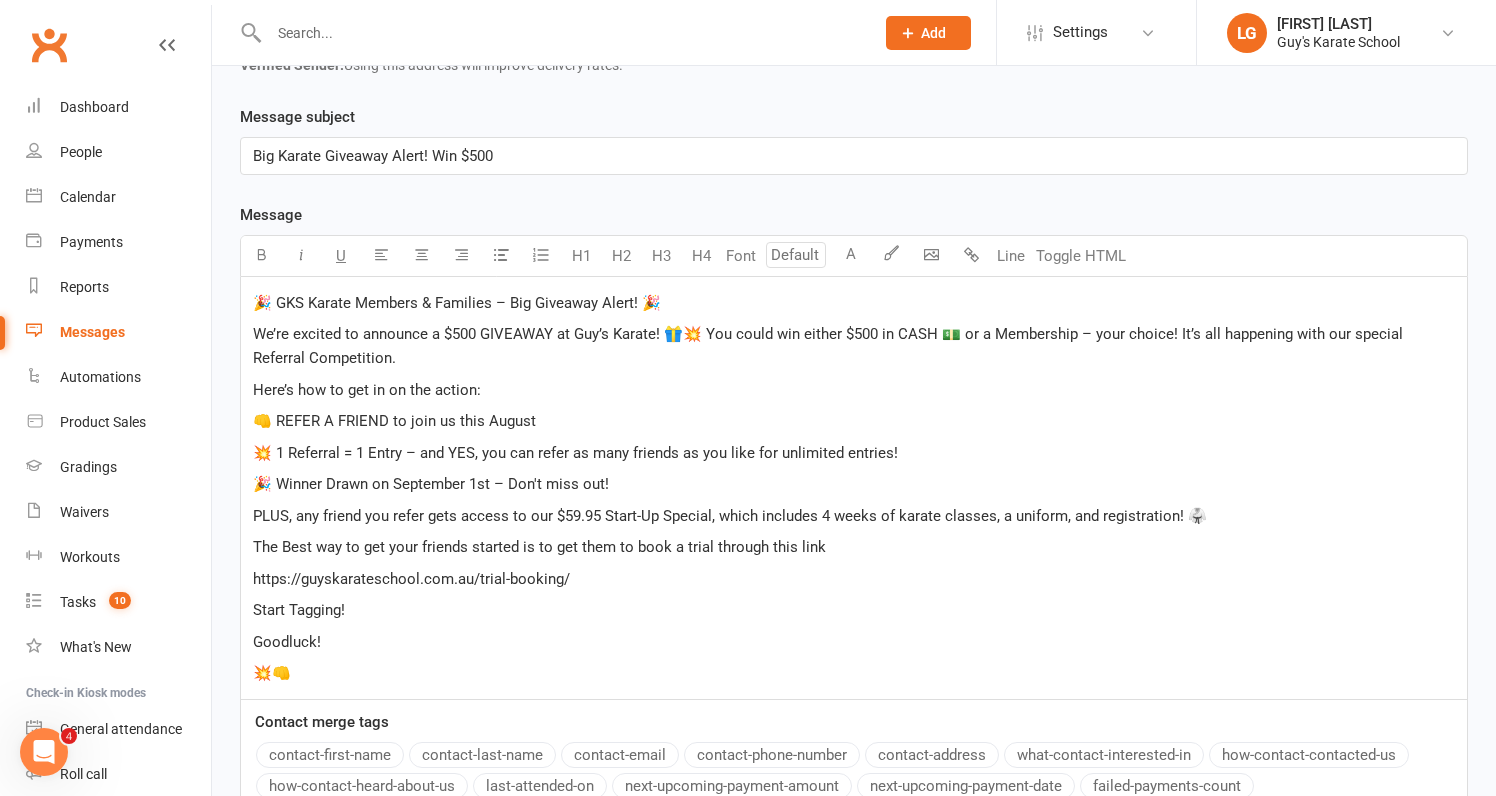 click on "We’re excited to announce a $500 GIVEAWAY at Guy’s Karate! 🎁💥 You could win either $500 in CASH 💵 or a Membership – your choice! It’s all happening with our special Referral Competition." at bounding box center (830, 346) 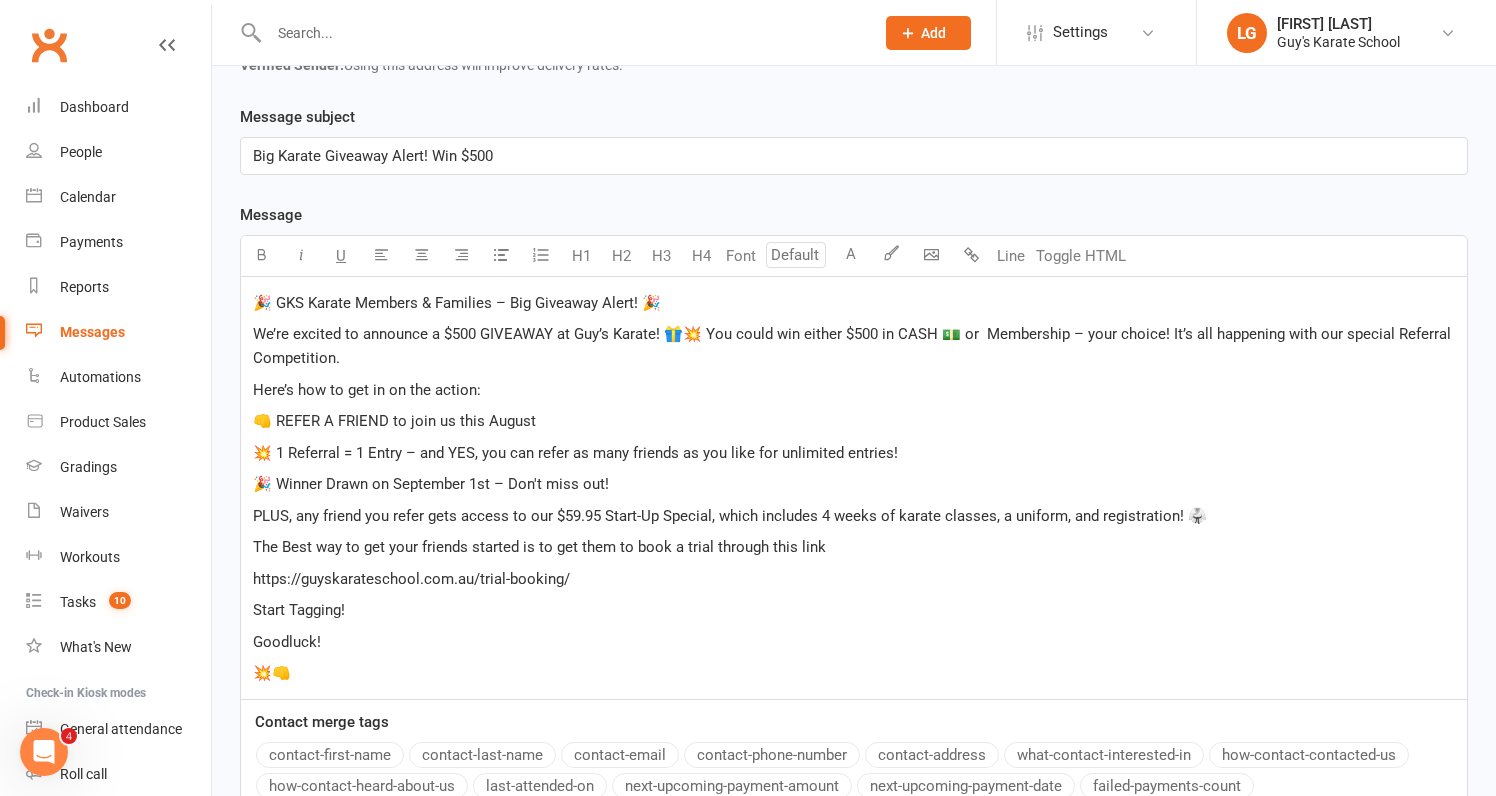 type 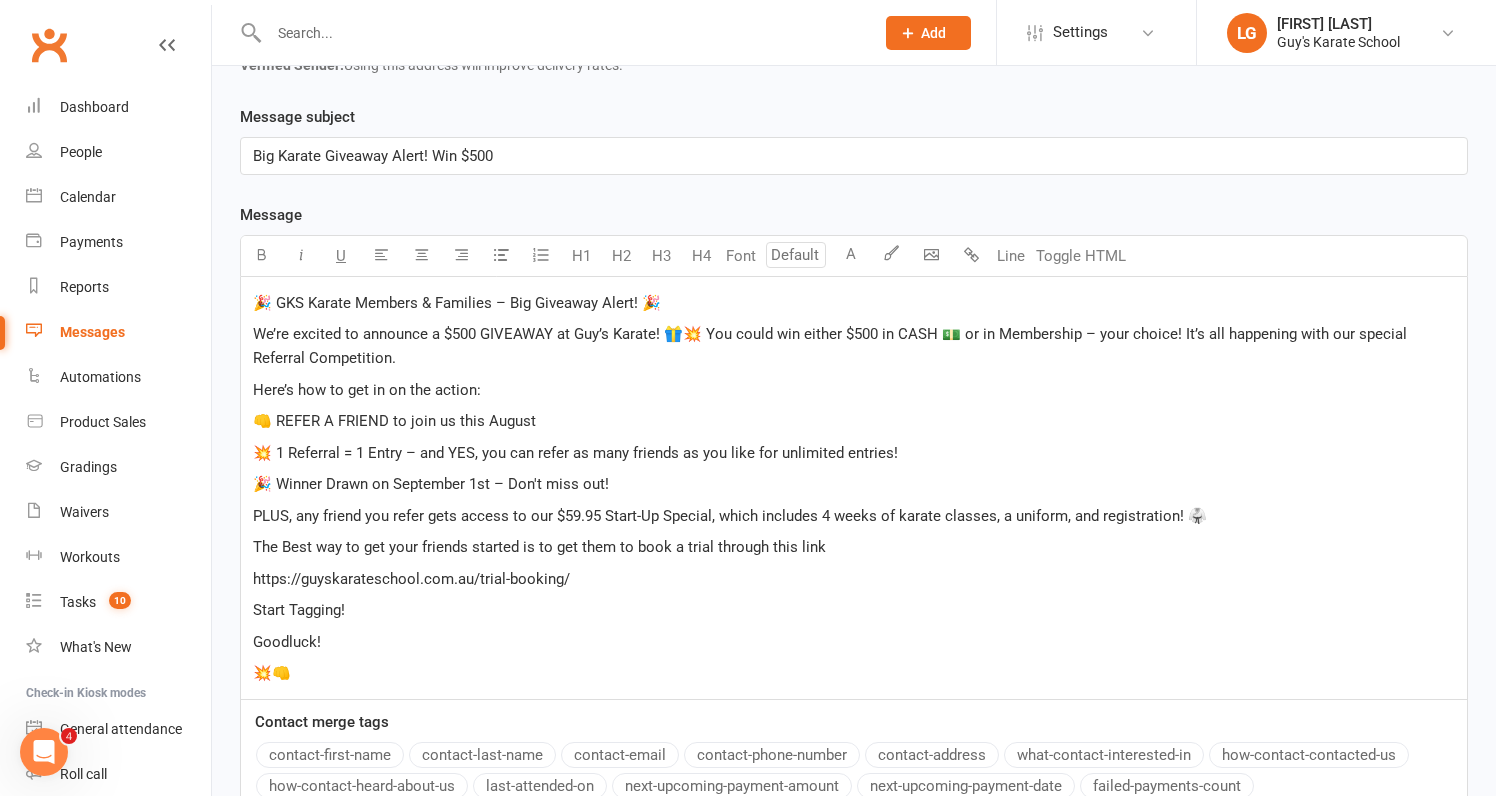 click on "We’re excited to announce a $500 GIVEAWAY at Guy’s Karate! 🎁💥 You could win either $500 in CASH 💵 or in Membership – your choice! It’s all happening with our special Referral Competition." at bounding box center (832, 346) 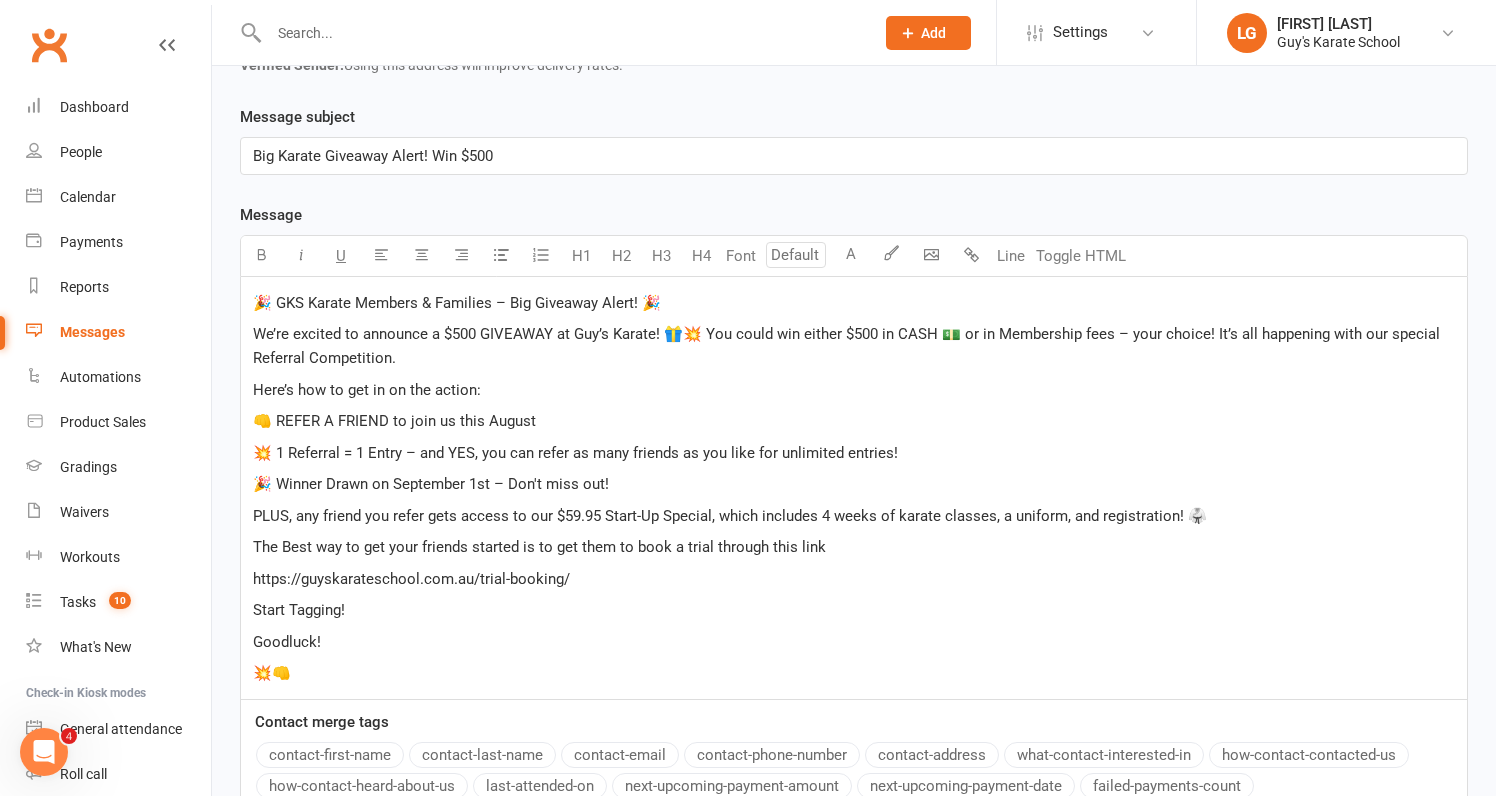 click on "👊 REFER A FRIEND to join us this August" at bounding box center [854, 421] 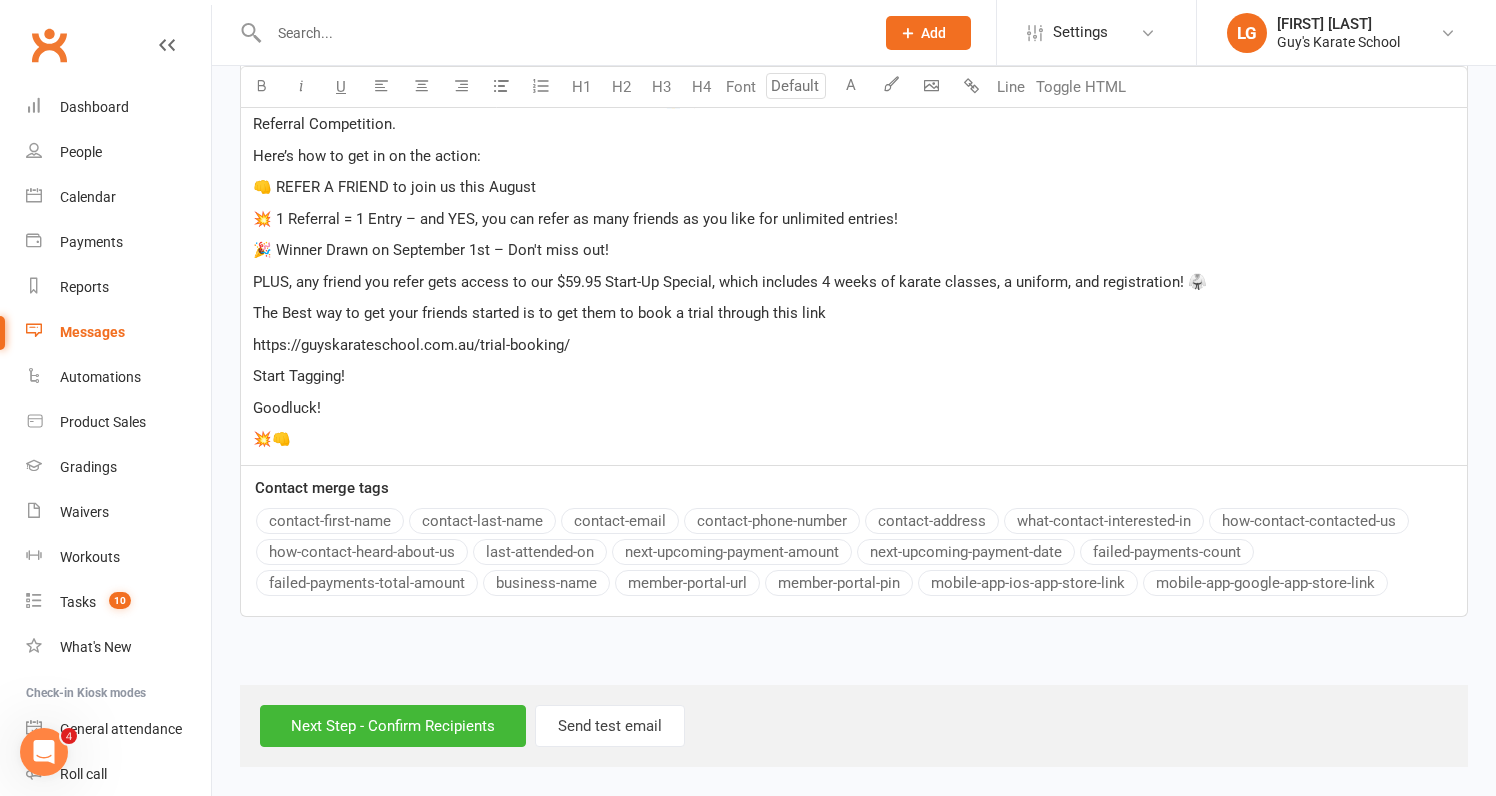 scroll, scrollTop: 648, scrollLeft: 0, axis: vertical 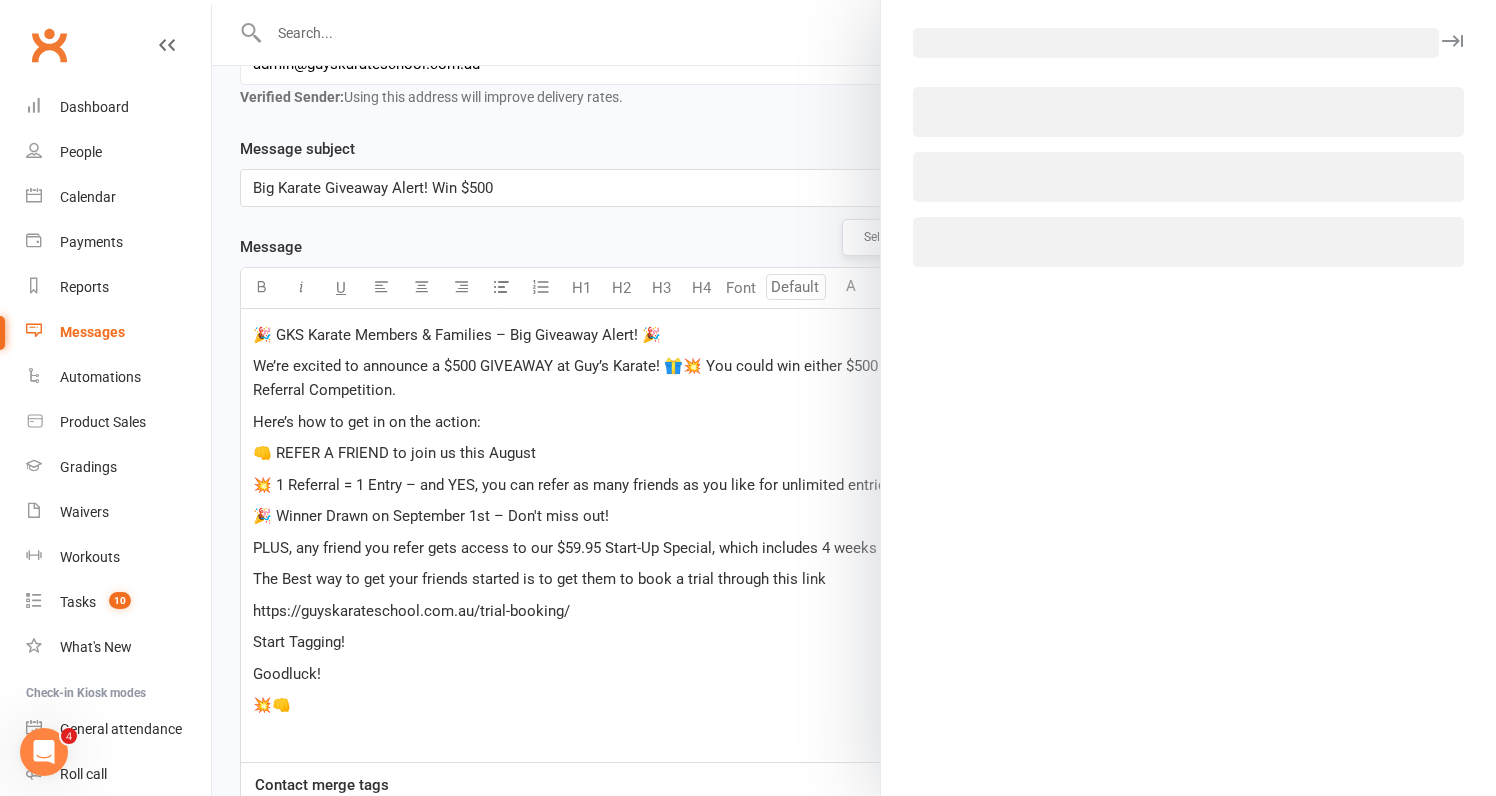 click on "Prospect
Member
Non-attending contact
Class / event
Appointment
Grading event
Task
Membership plan
Bulk message
Add
Settings Membership Plans Event Templates Appointment Types Mobile App  Website Image Library Customize Contacts Bulk Imports Users Account Profile Clubworx API LG Lachlan Guy Guy's Karate School My profile Help Terms & conditions  Privacy policy  Sign out Clubworx Dashboard People Calendar Payments Reports Messages   Automations   Product Sales Gradings   Waivers   Workouts   Tasks   10 What's New Check-in Kiosk modes General attendance Roll call Class check-in Signed in successfully. × × × × New Message Templates Sent Messages Sent Bulk Messages SMS Replies
Recipients × Members - Active  (328 recipients) Send by SMS" at bounding box center (748, 352) 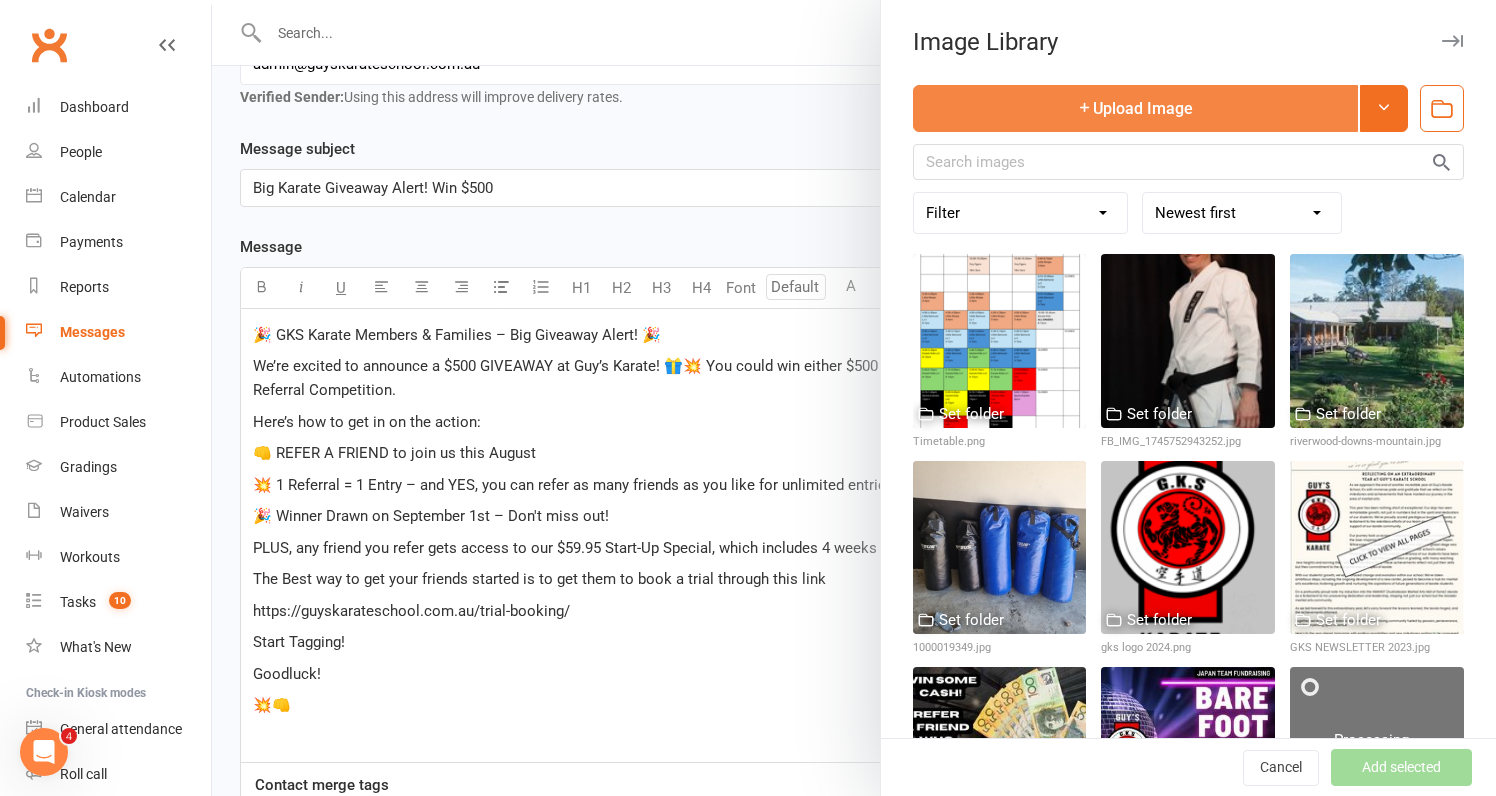 click on "Upload Image" at bounding box center (1135, 108) 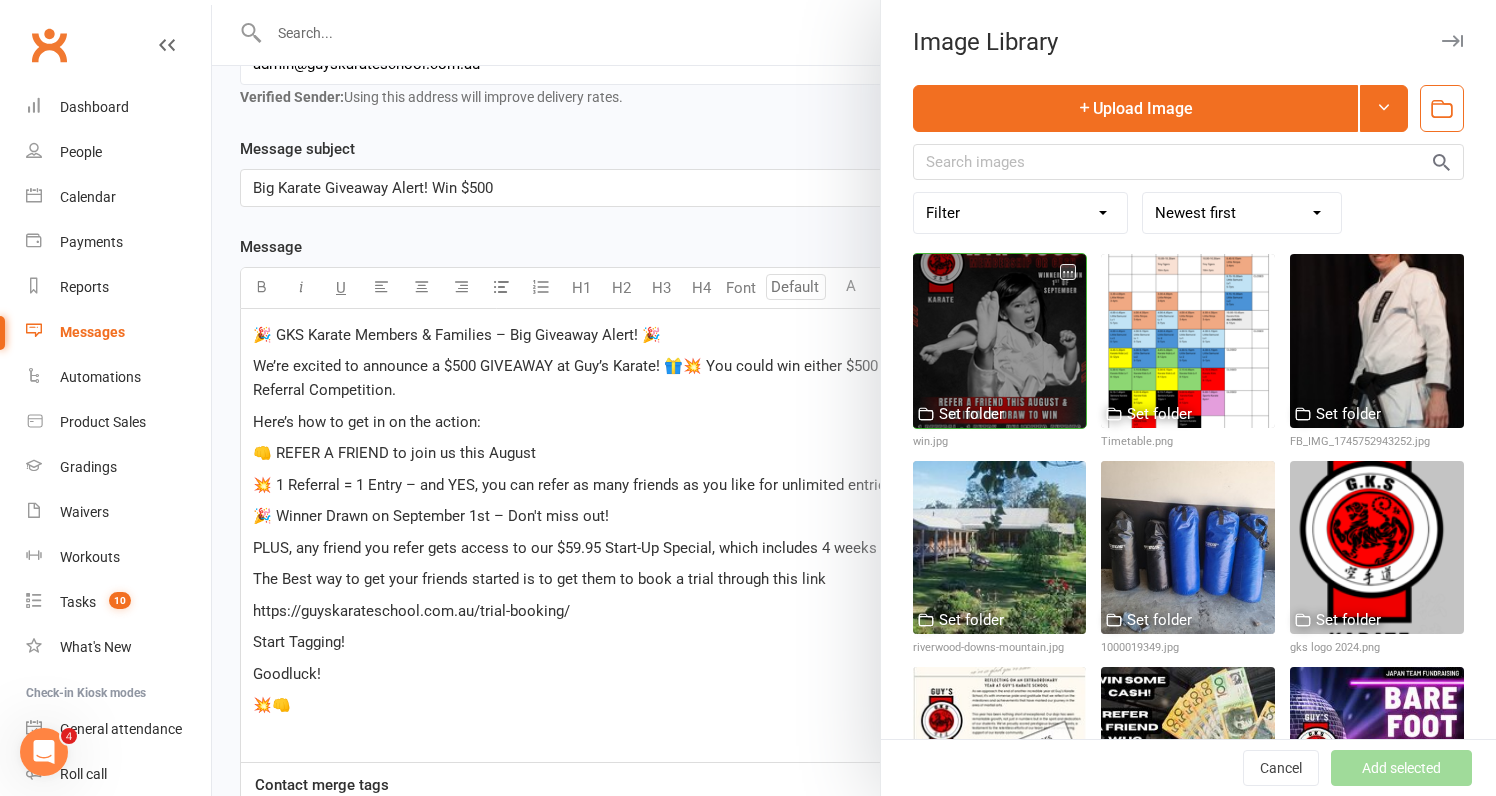 click at bounding box center [1000, 341] 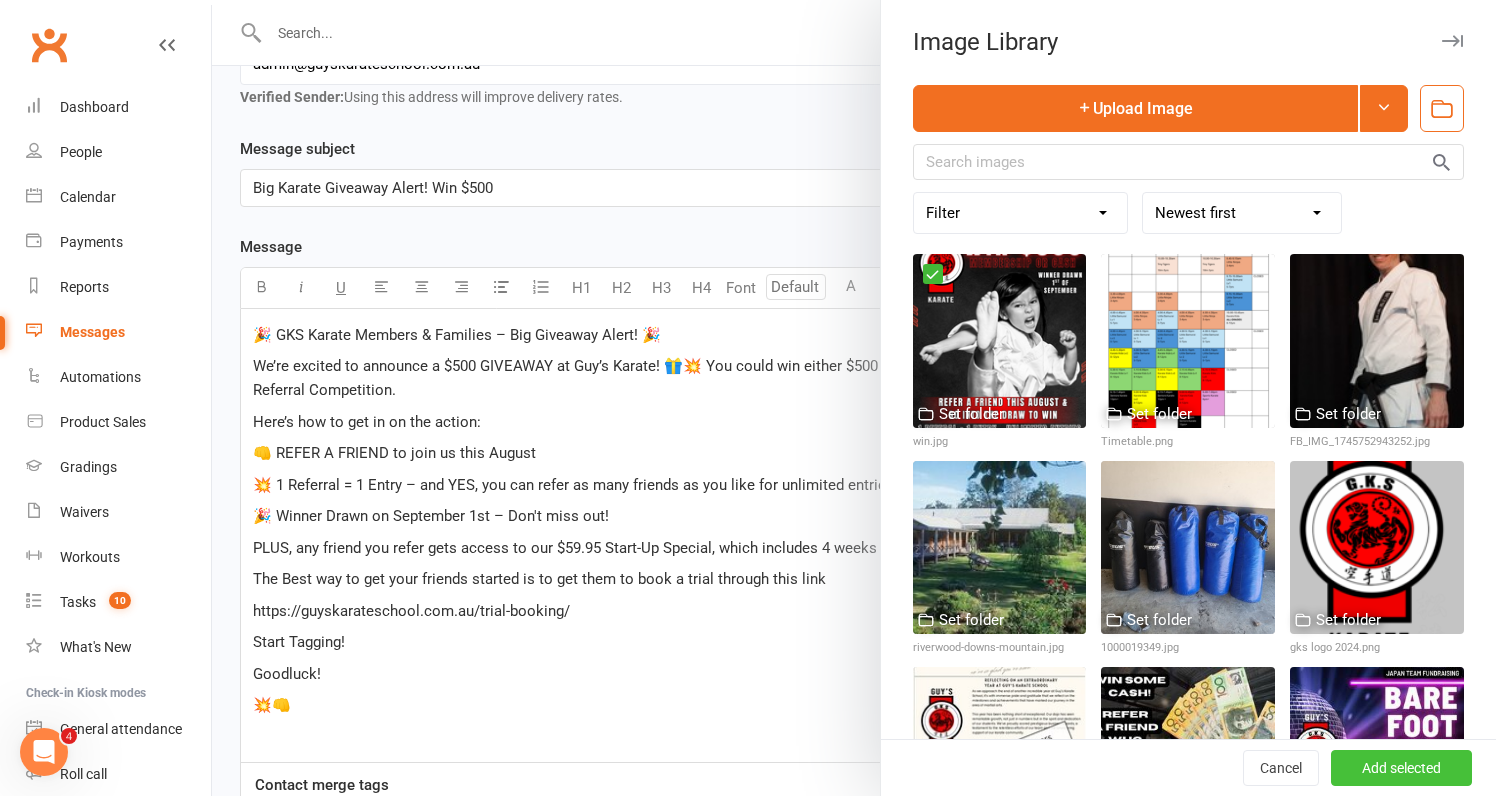 click on "Add selected" at bounding box center [1401, 768] 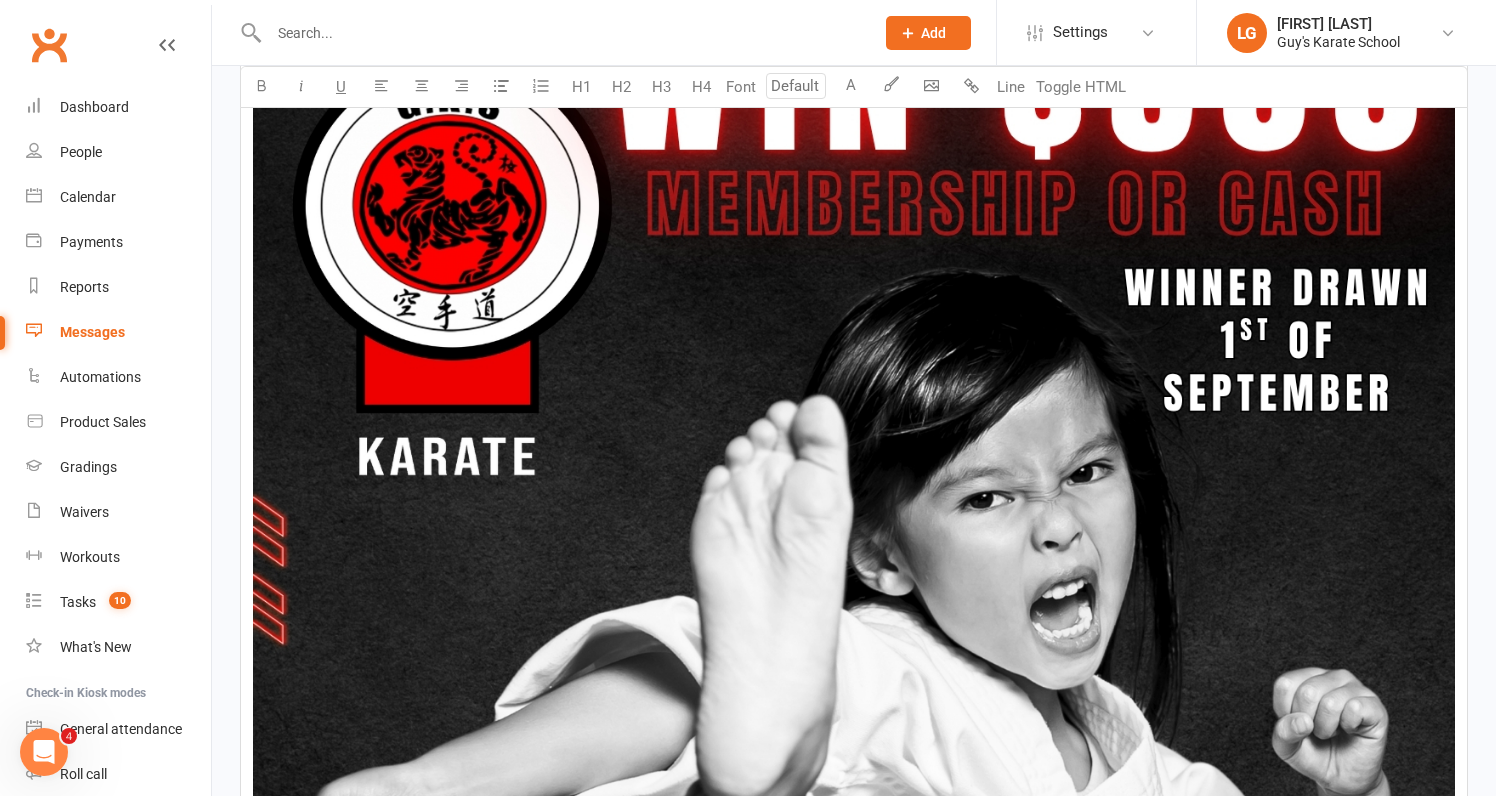 click at bounding box center (854, 743) 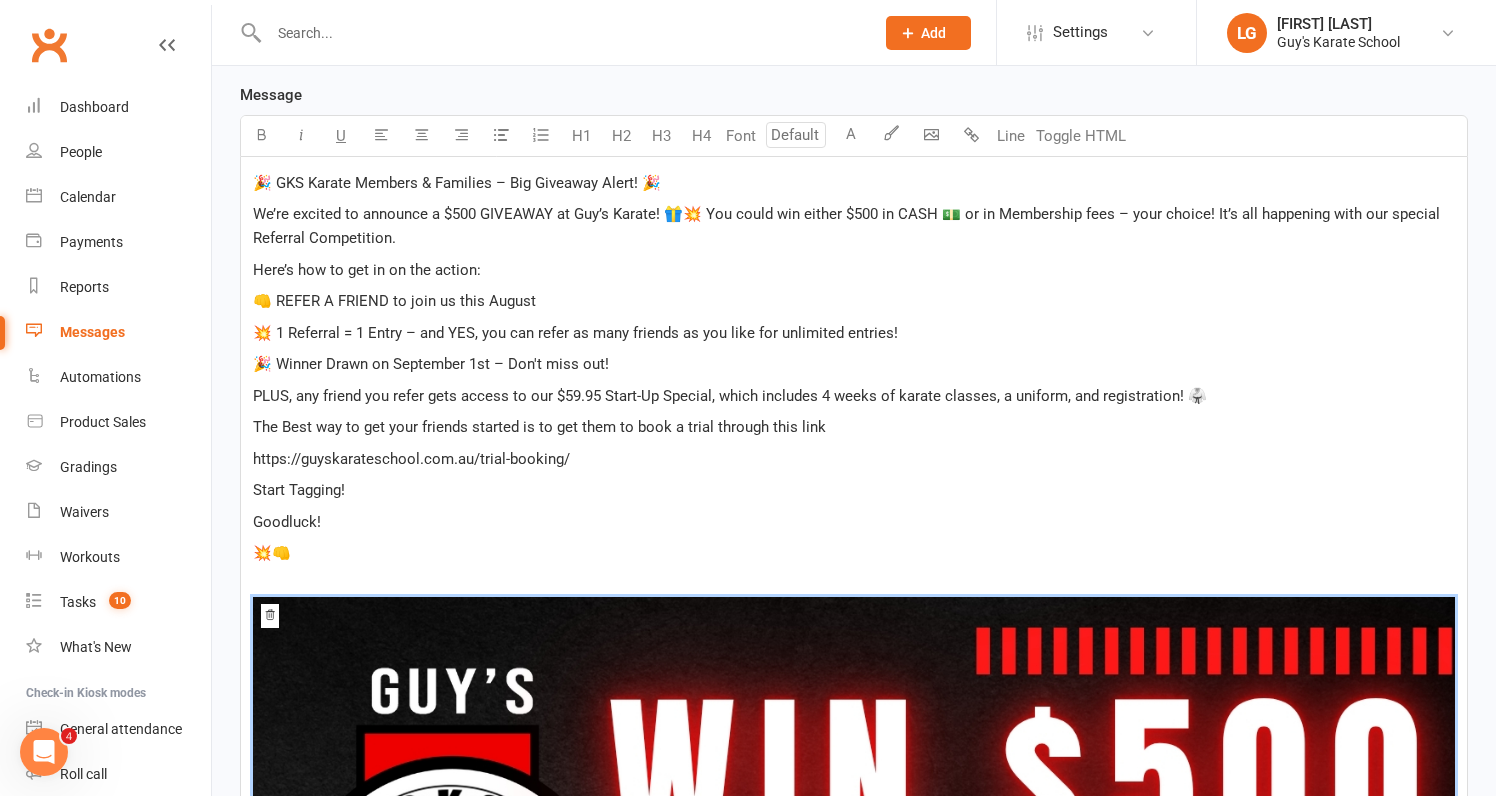 scroll, scrollTop: 373, scrollLeft: 0, axis: vertical 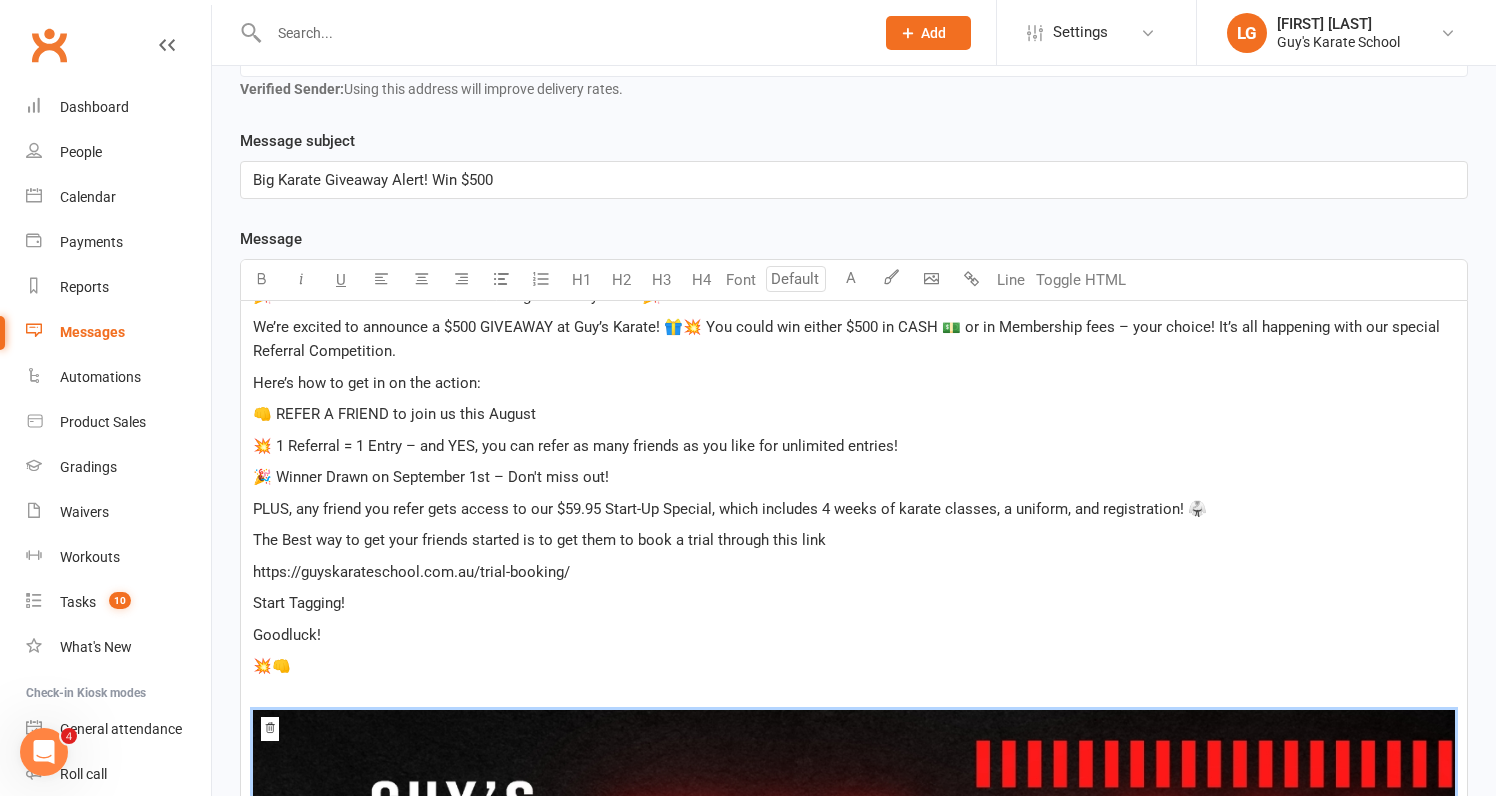 click at bounding box center (854, 1560) 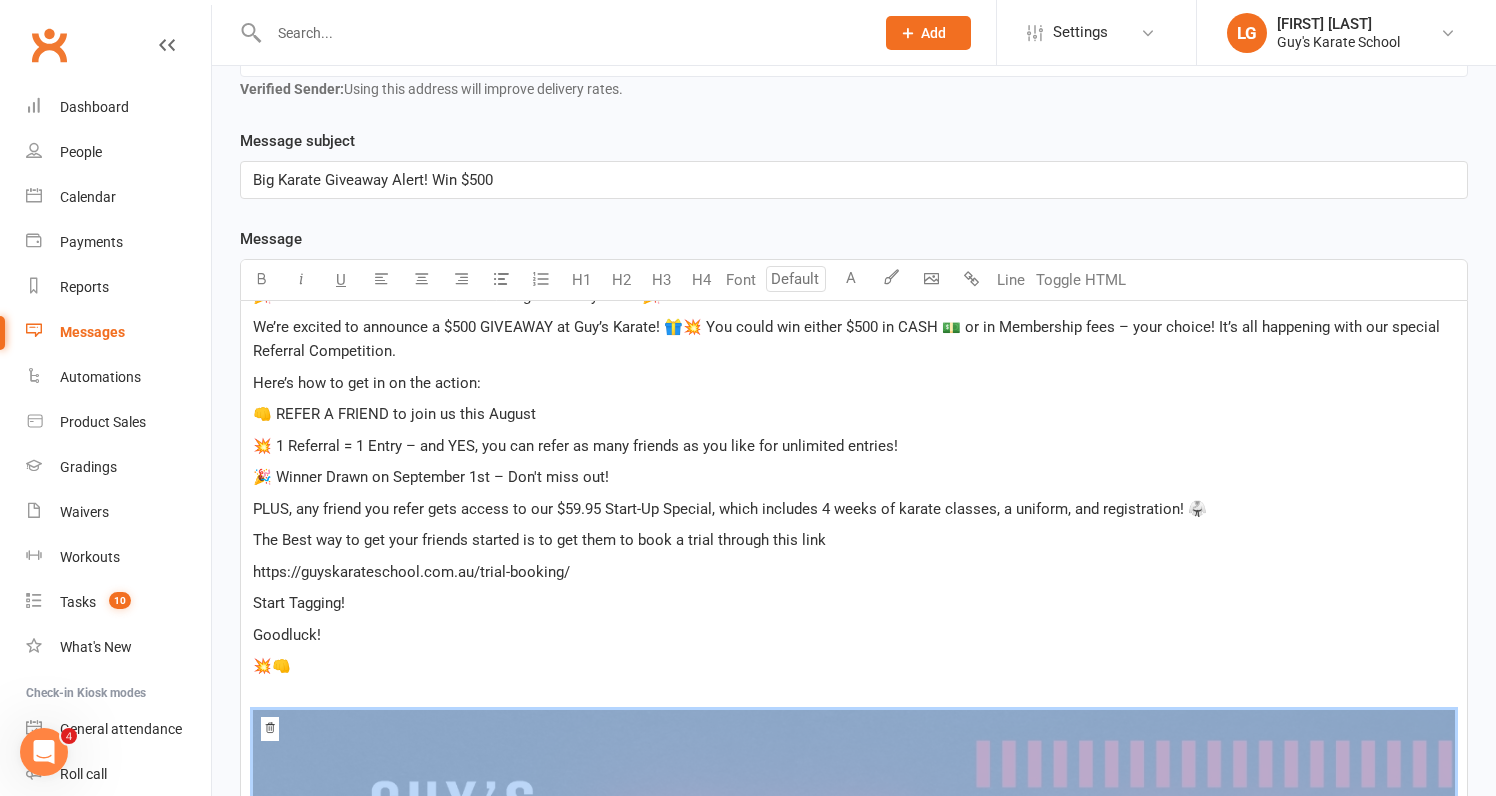 click at bounding box center (854, 1560) 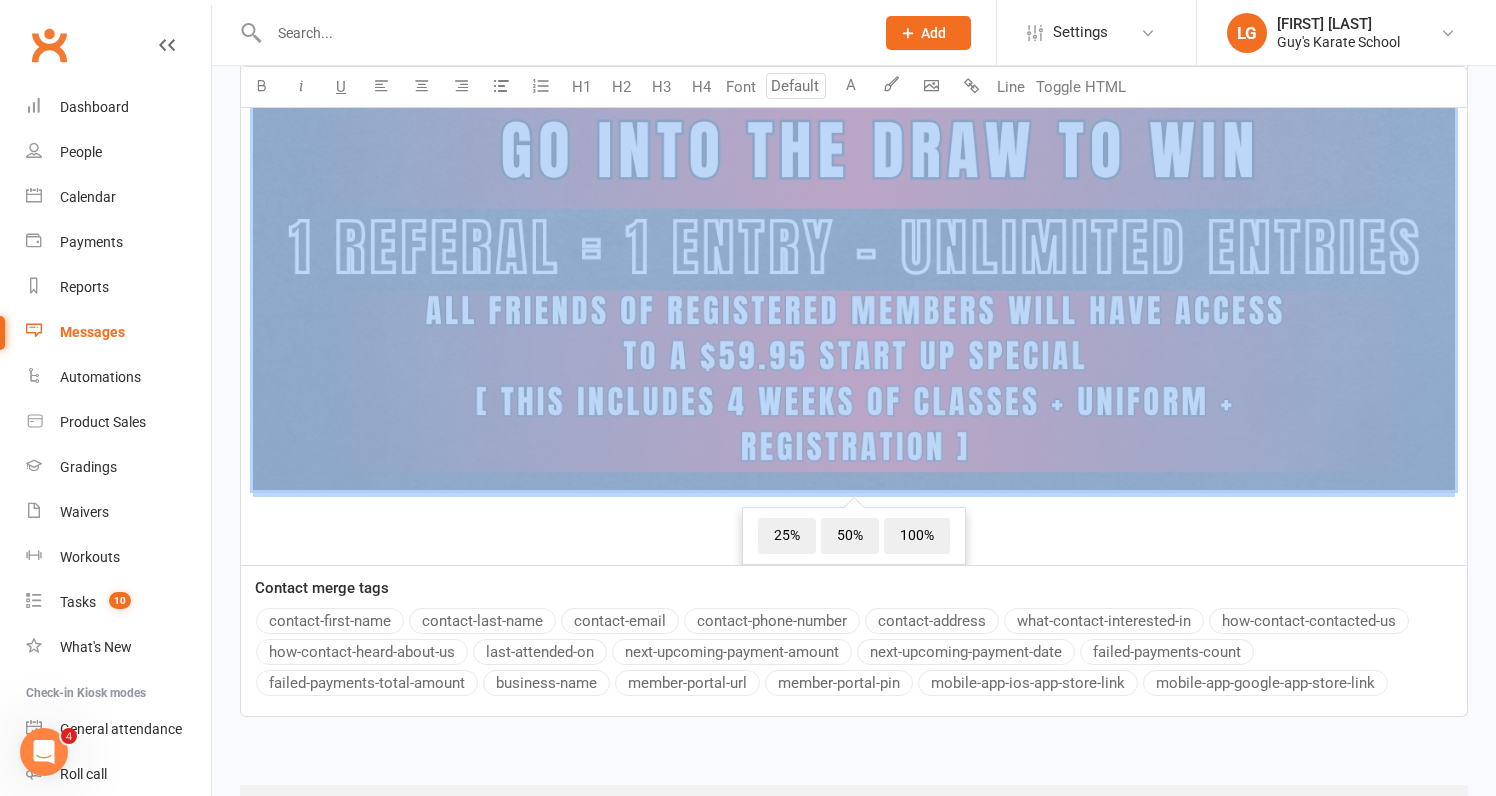 scroll, scrollTop: 2319, scrollLeft: 0, axis: vertical 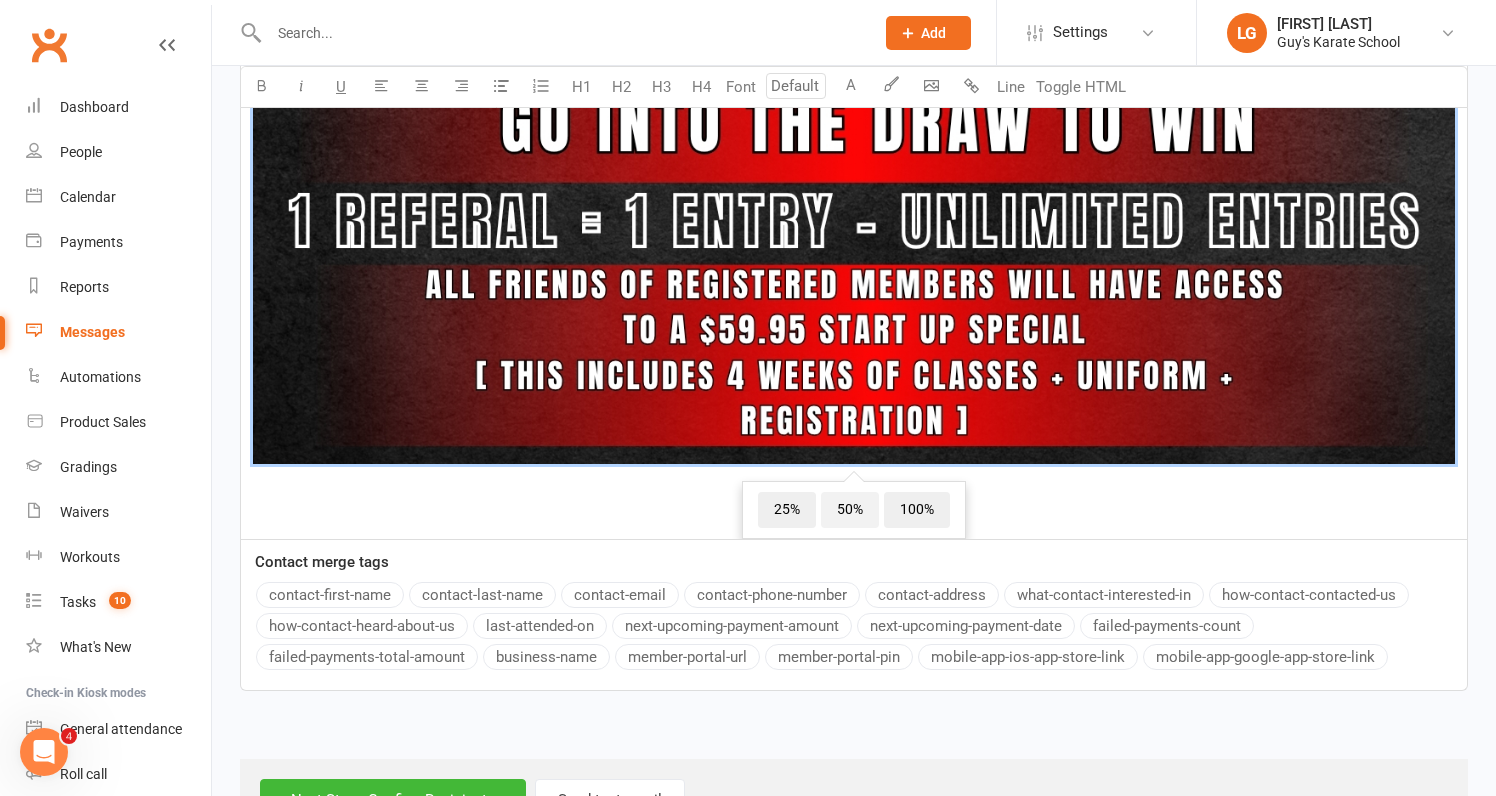 click on "50%" at bounding box center [850, 510] 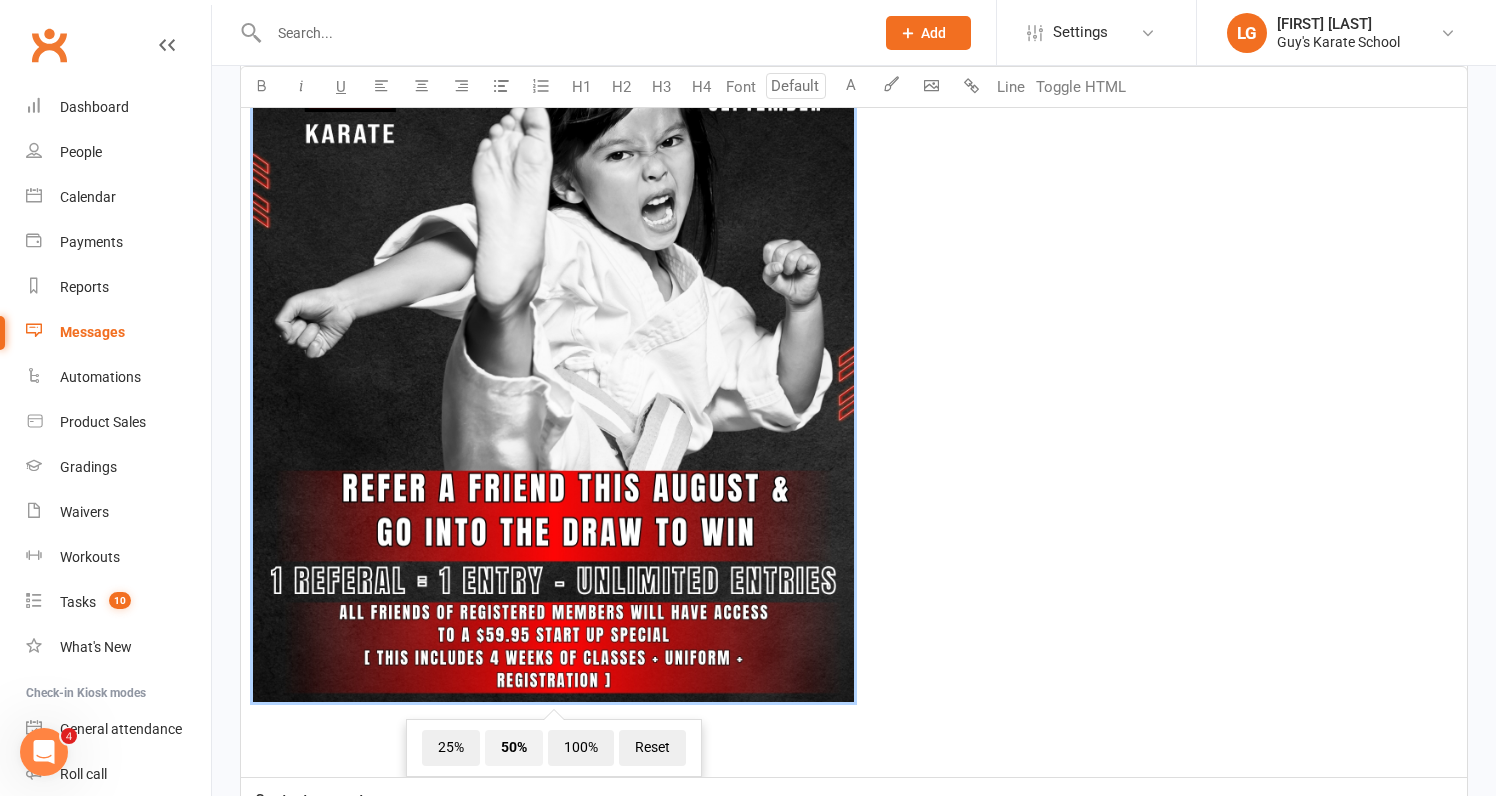 scroll, scrollTop: 1102, scrollLeft: 0, axis: vertical 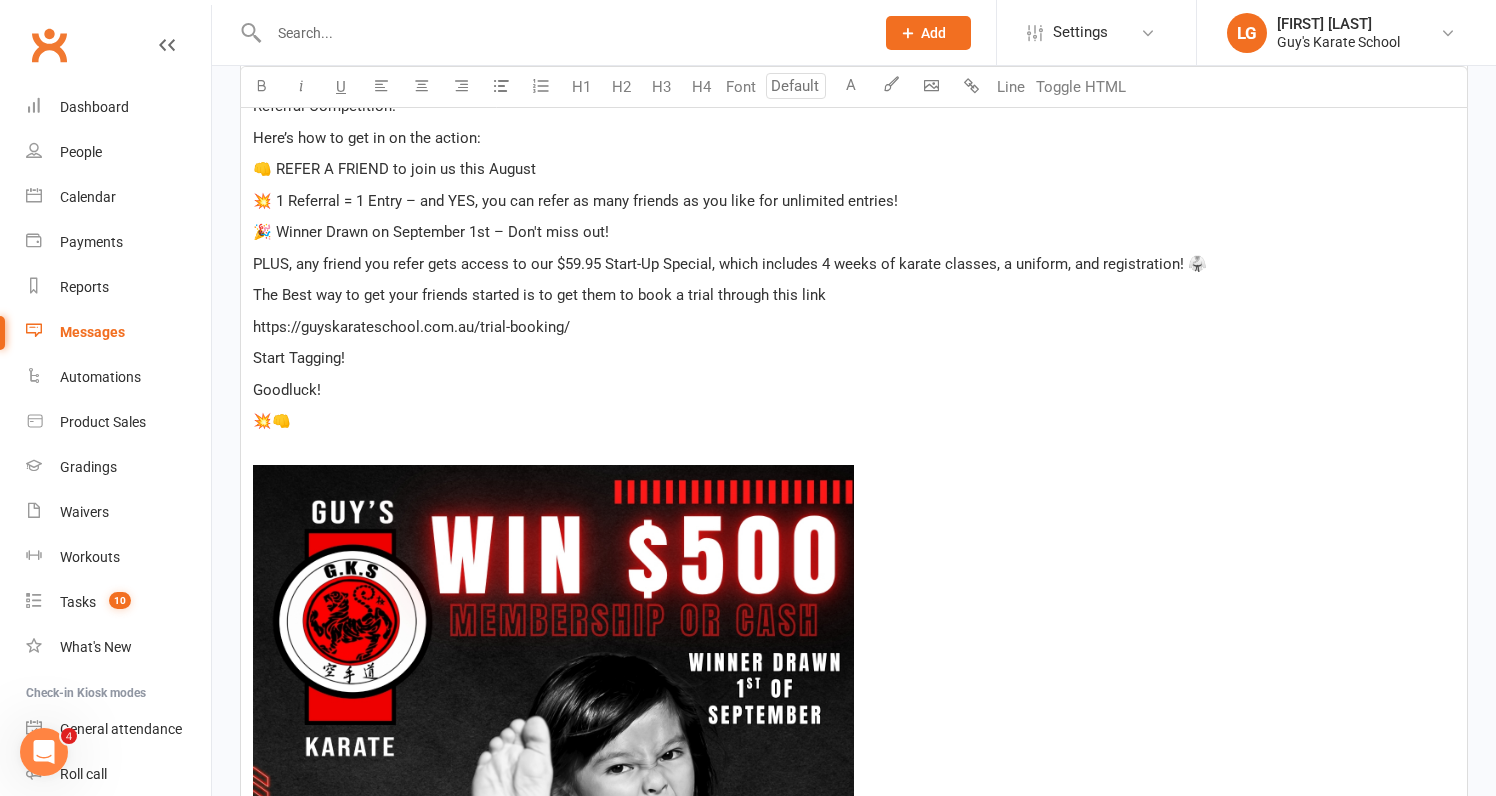 click on "﻿ ﻿ ﻿" at bounding box center (854, 893) 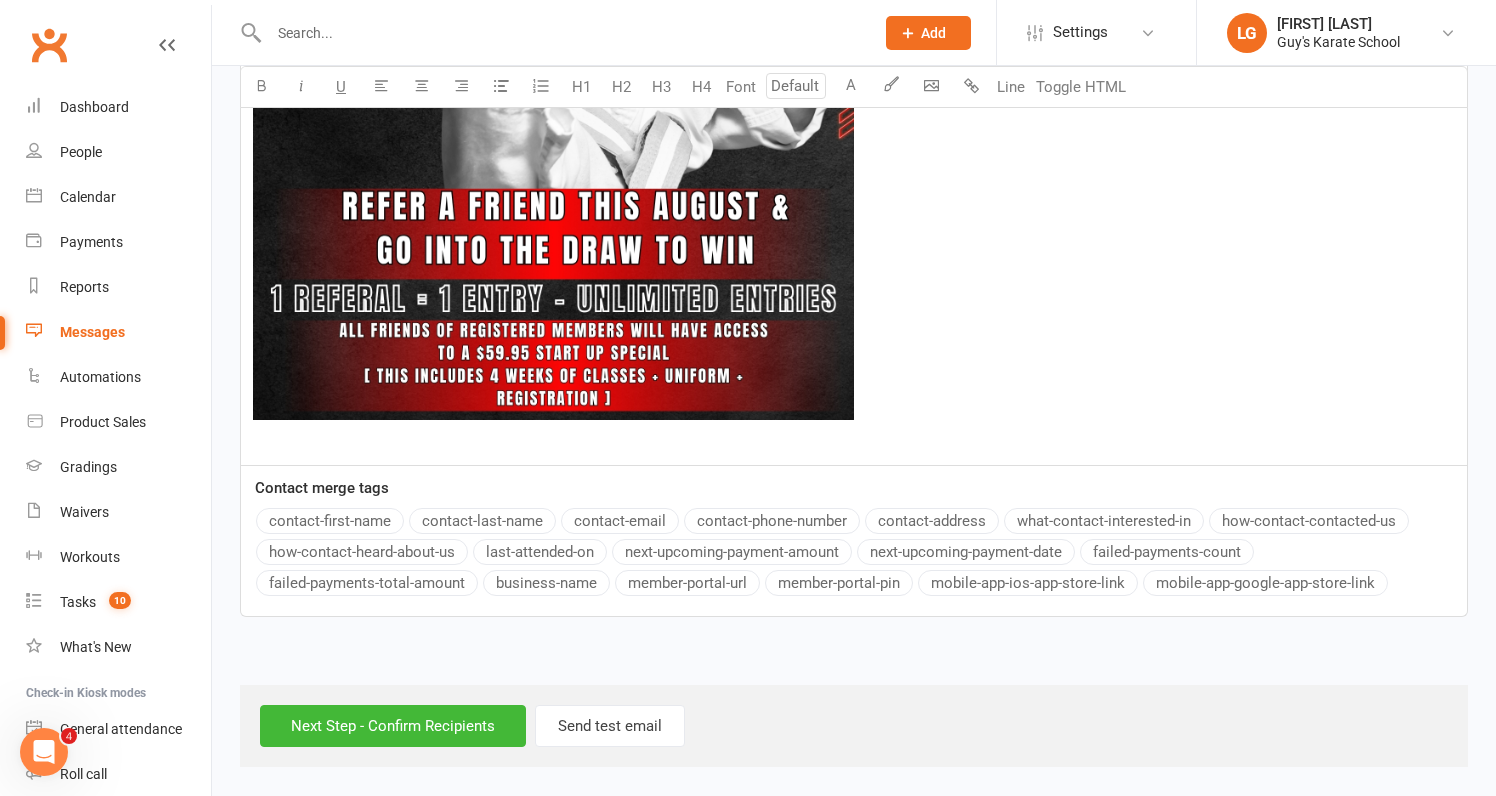 scroll, scrollTop: 1529, scrollLeft: 0, axis: vertical 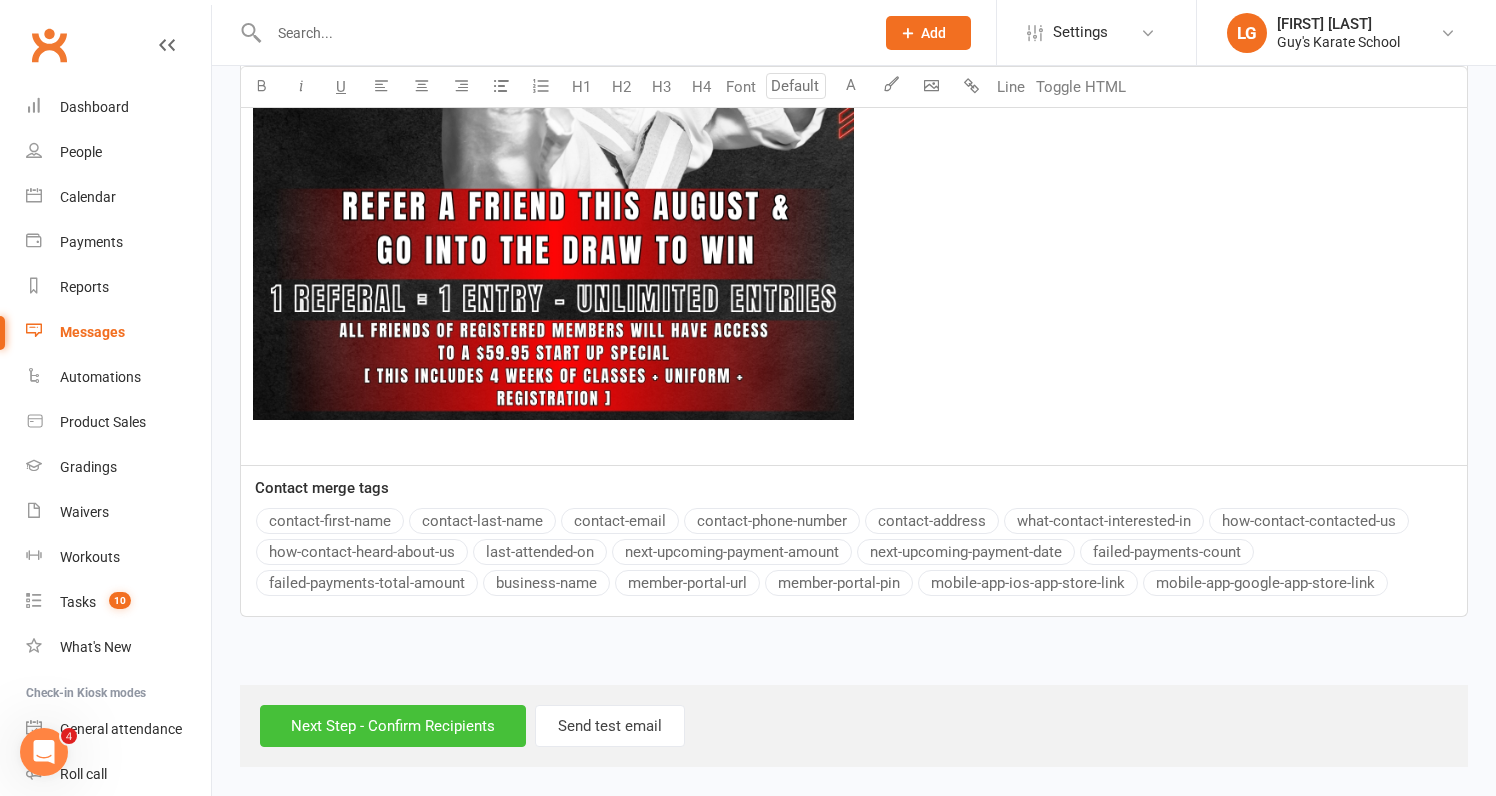 click on "Next Step - Confirm Recipients" at bounding box center (393, 726) 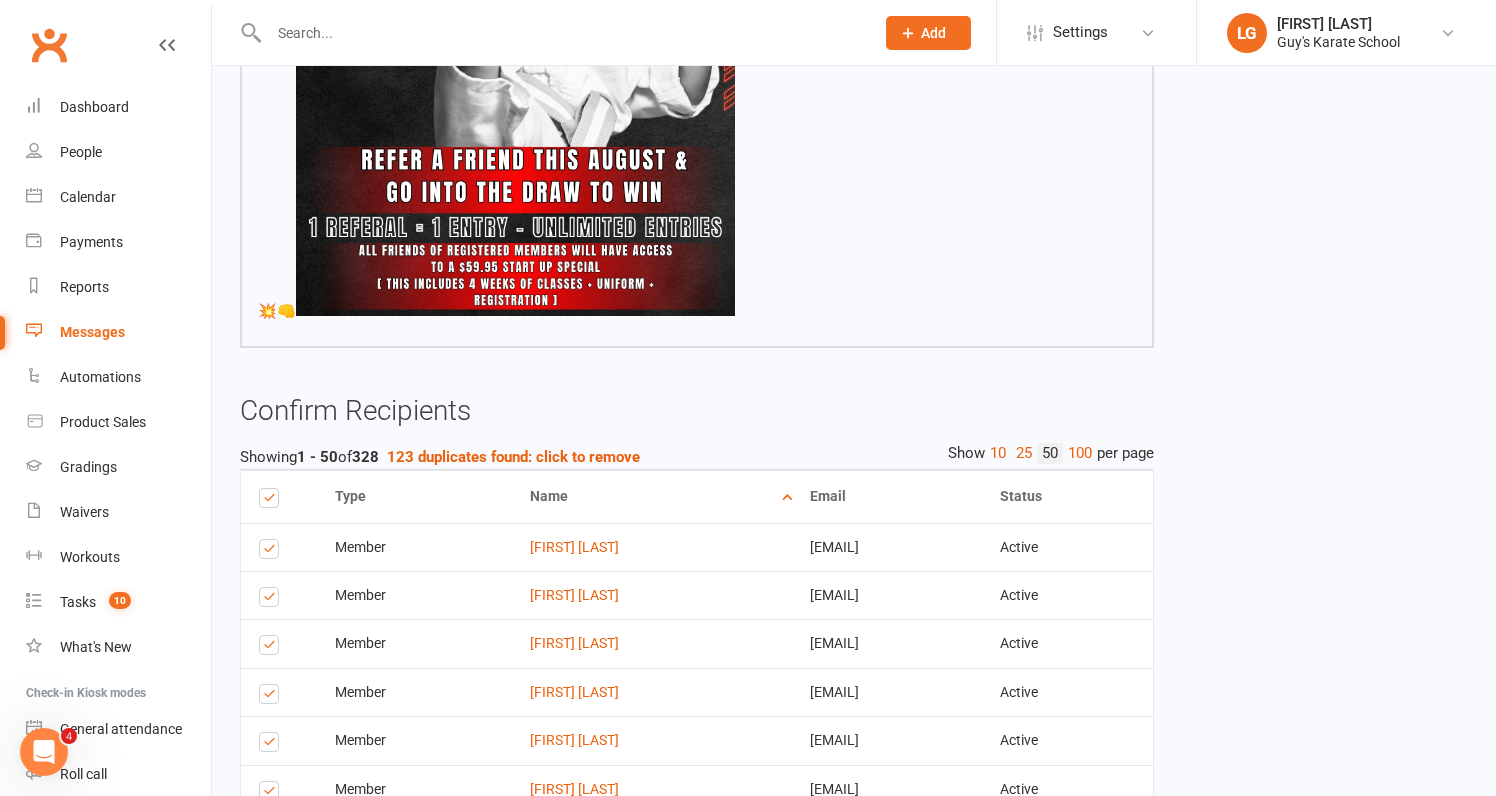 scroll, scrollTop: 1023, scrollLeft: 0, axis: vertical 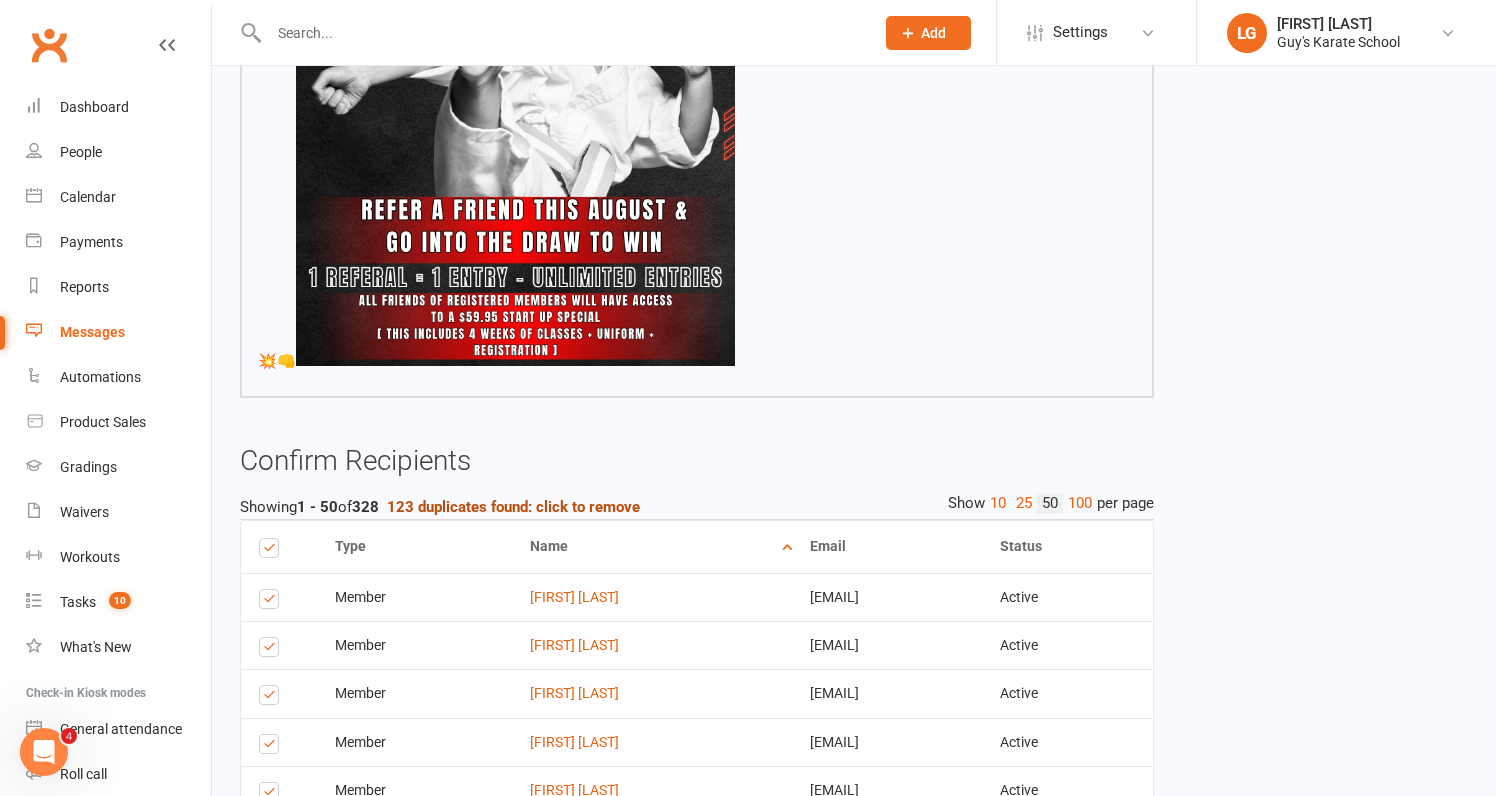 click on "123 duplicates found: click to remove" at bounding box center (513, 507) 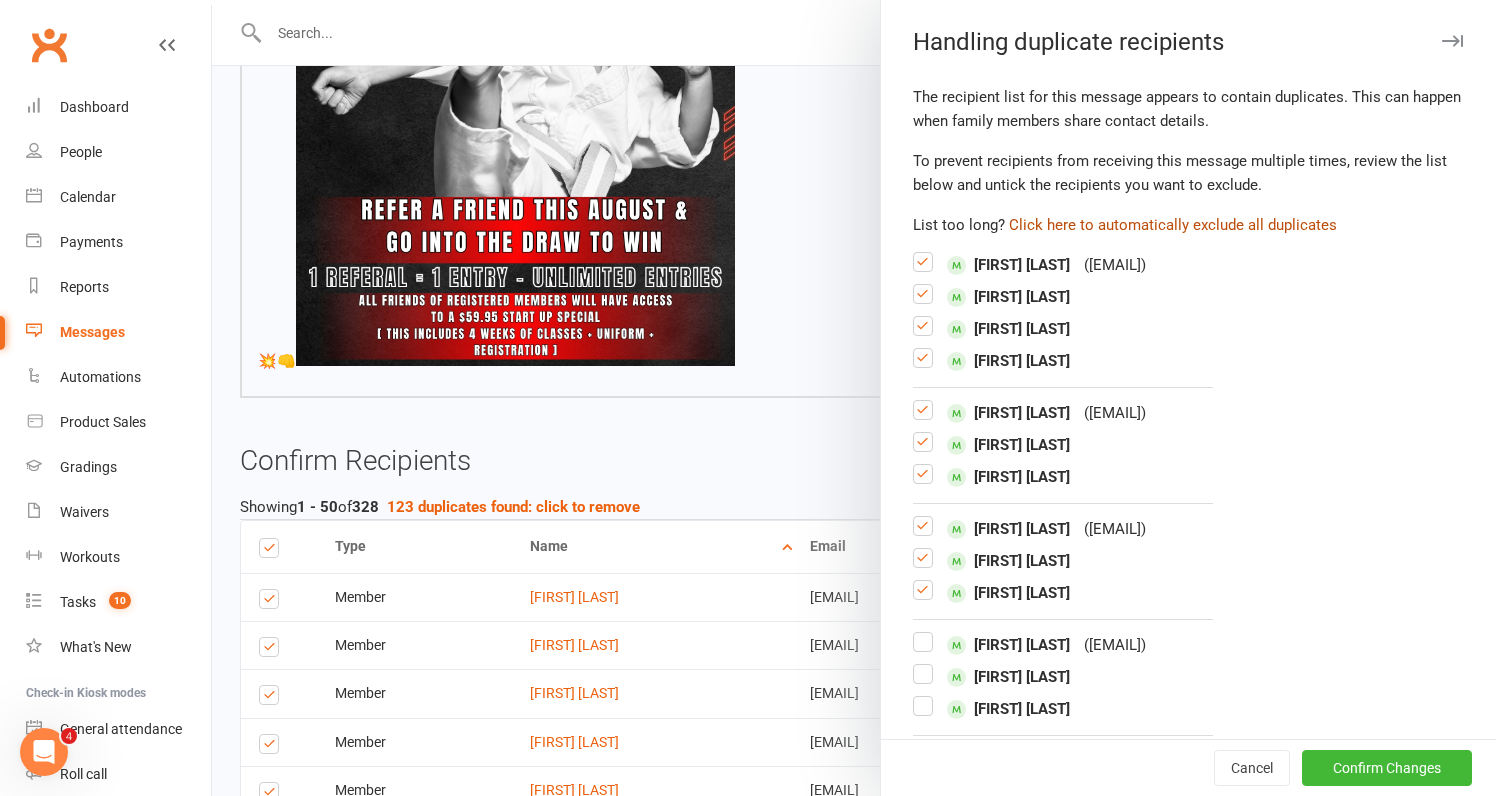 click on "Click here to automatically exclude all duplicates" at bounding box center (1173, 225) 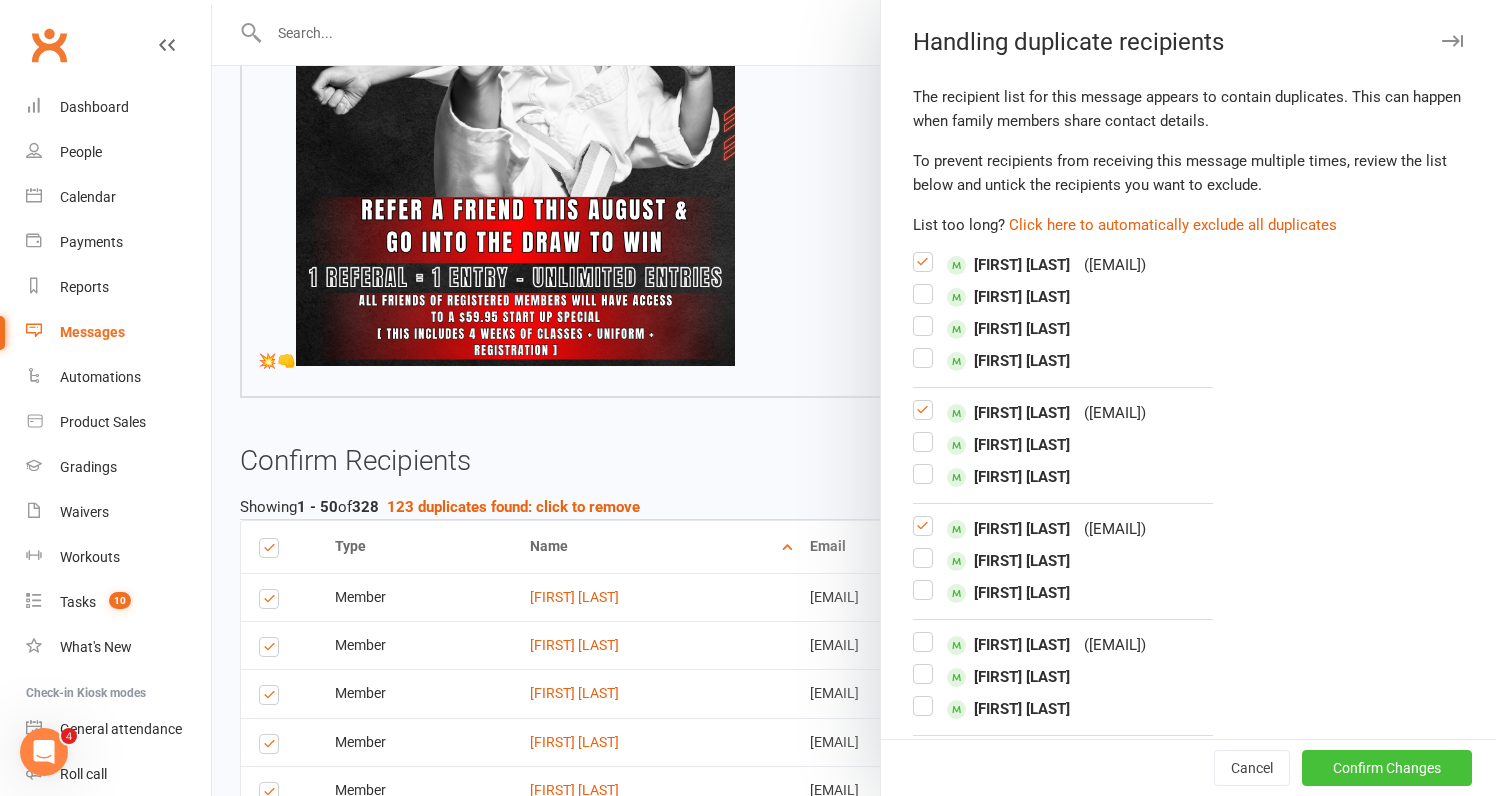 click on "Confirm Changes" at bounding box center (1387, 768) 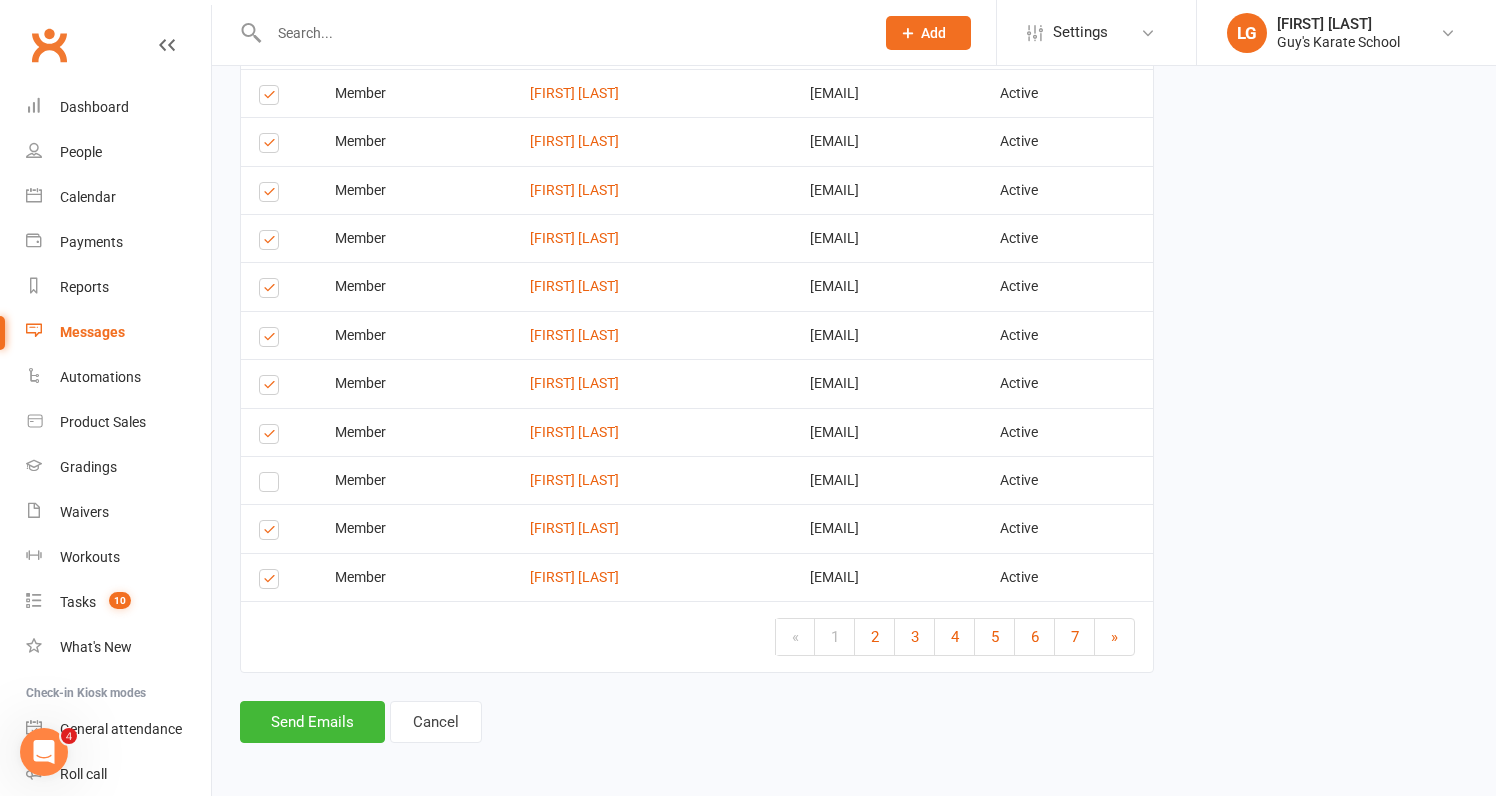 scroll, scrollTop: 3413, scrollLeft: 0, axis: vertical 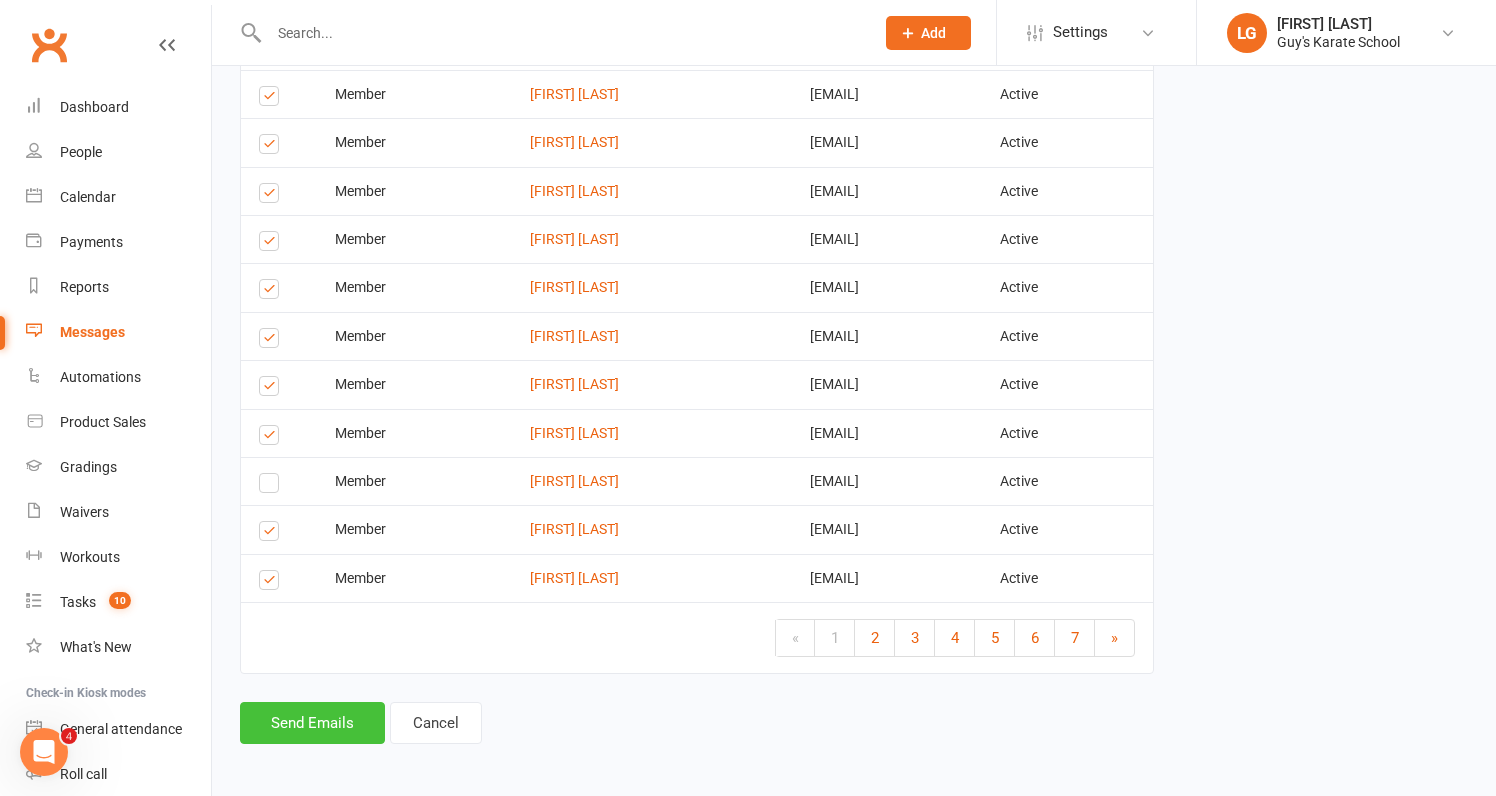 click on "Send Emails" at bounding box center [312, 723] 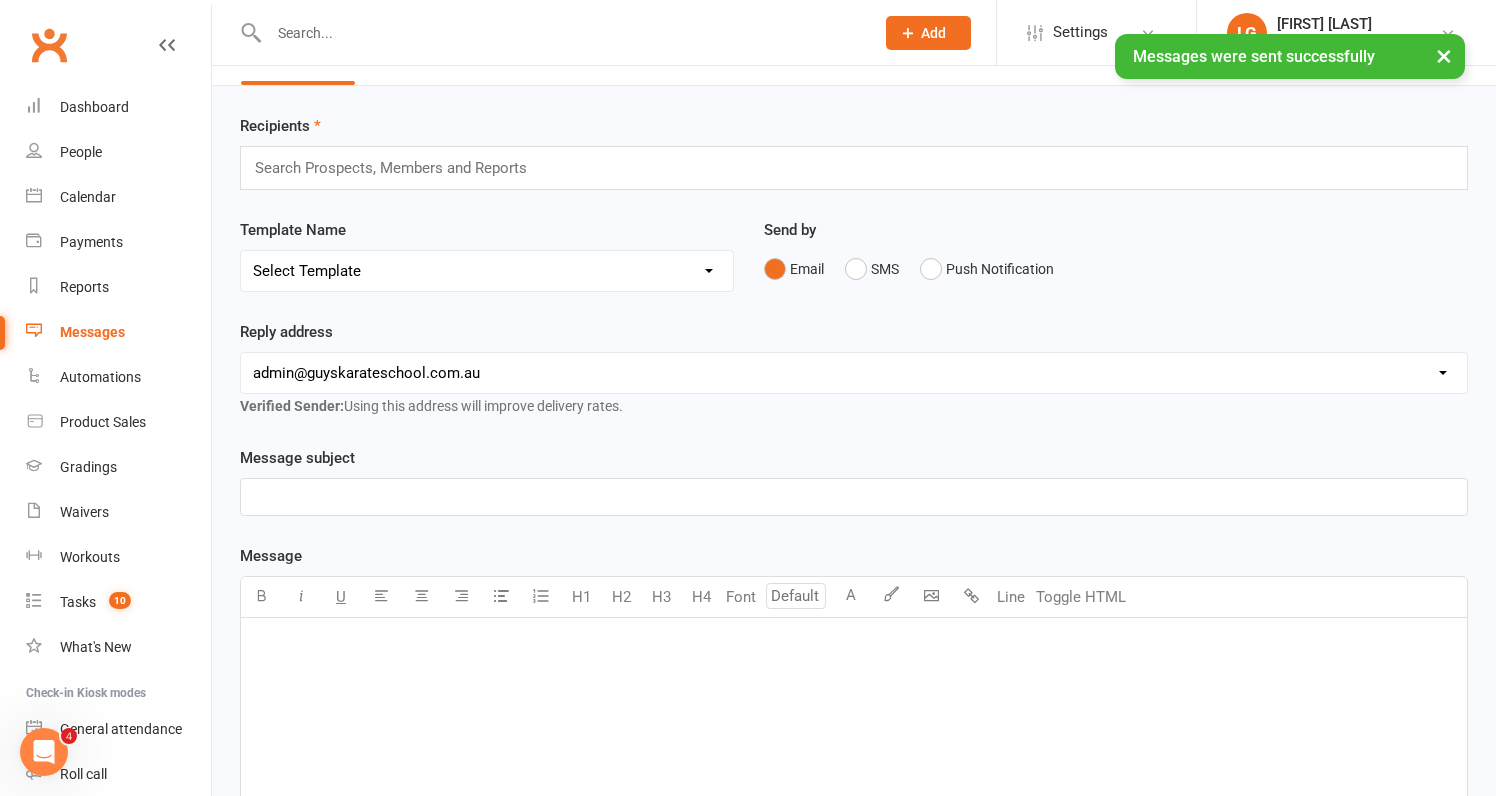 scroll, scrollTop: 61, scrollLeft: 0, axis: vertical 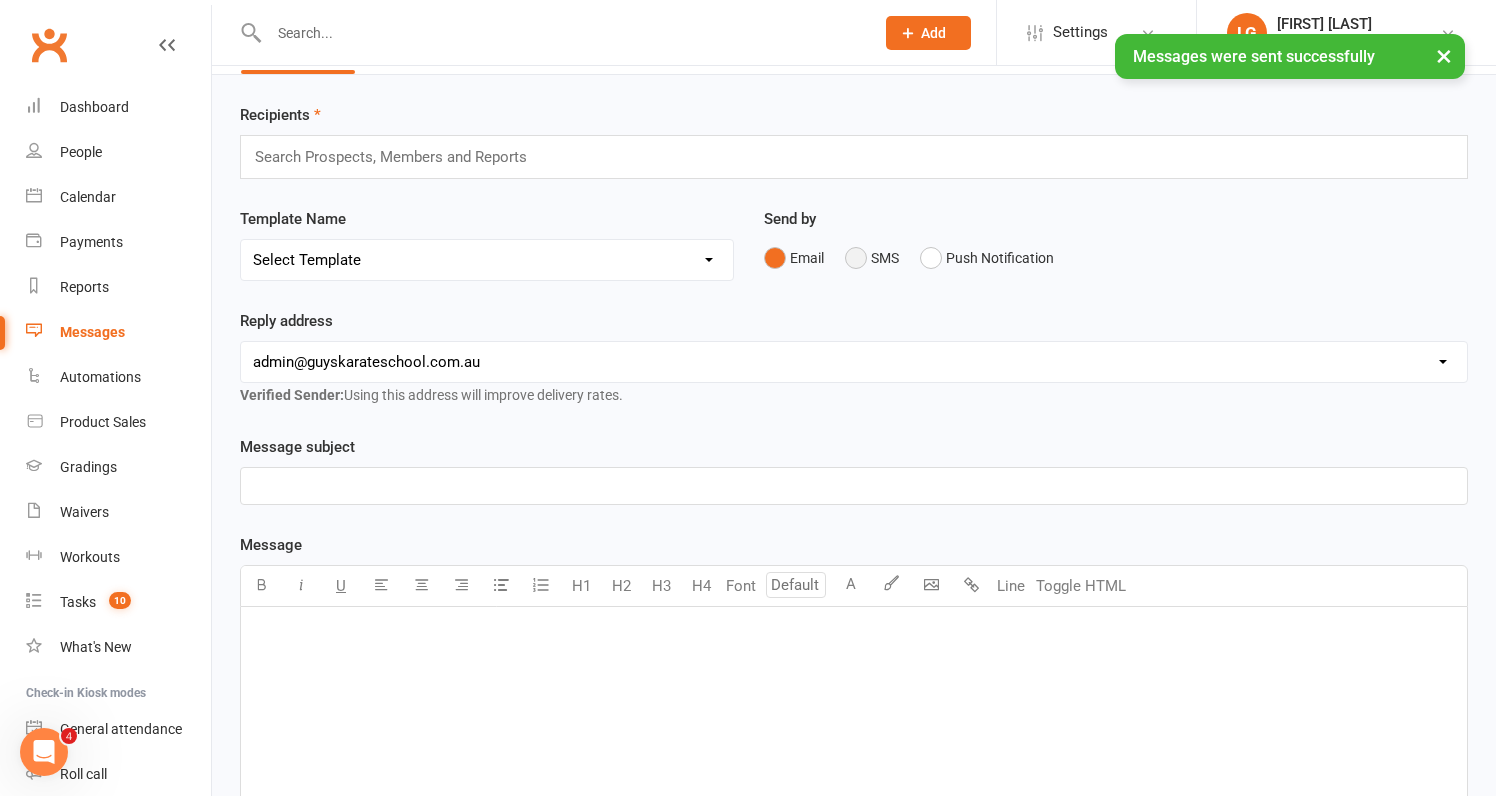 click on "SMS" at bounding box center (872, 258) 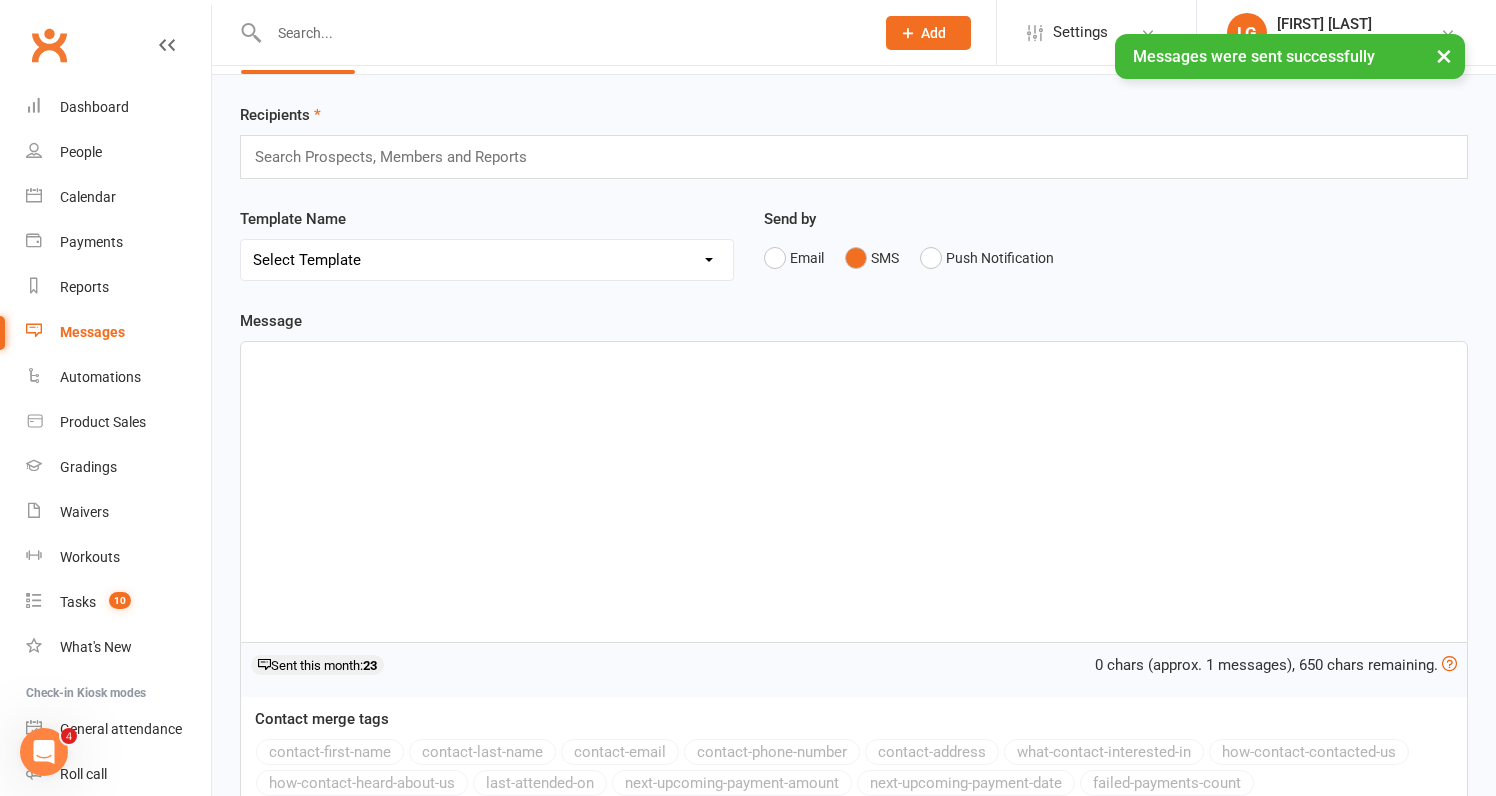 click on "﻿" at bounding box center (854, 492) 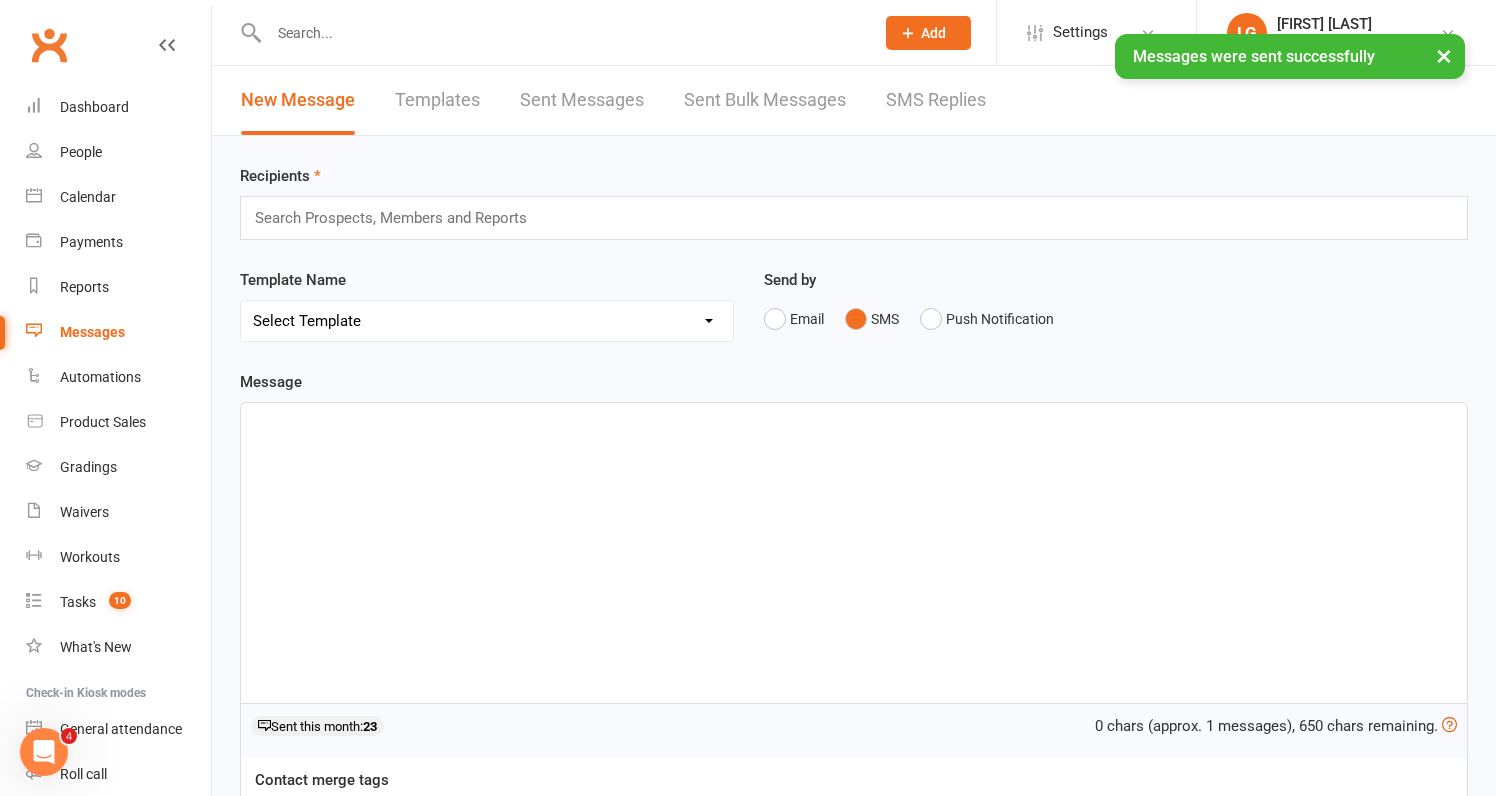 scroll, scrollTop: -1, scrollLeft: 0, axis: vertical 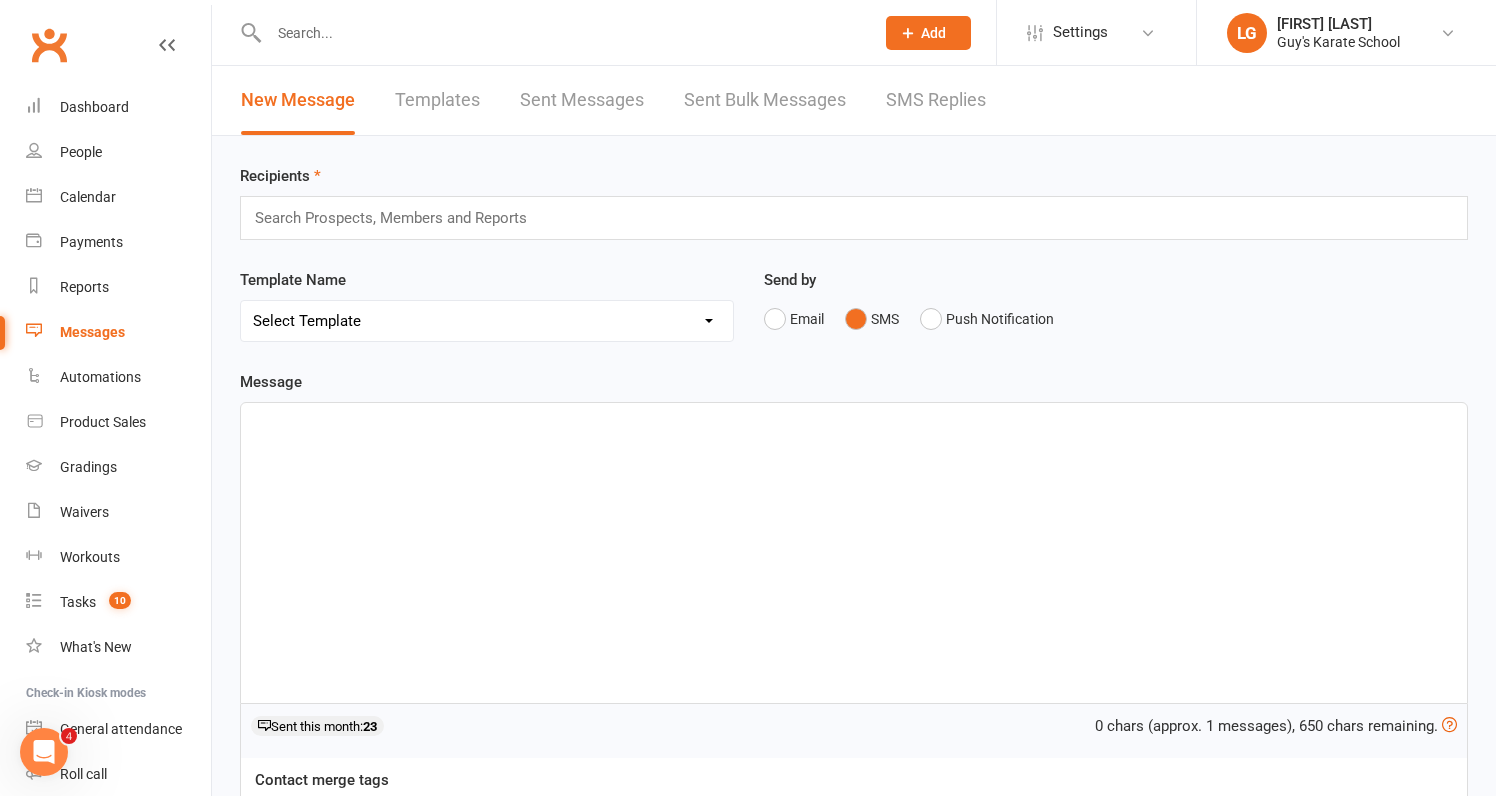 click at bounding box center (400, 218) 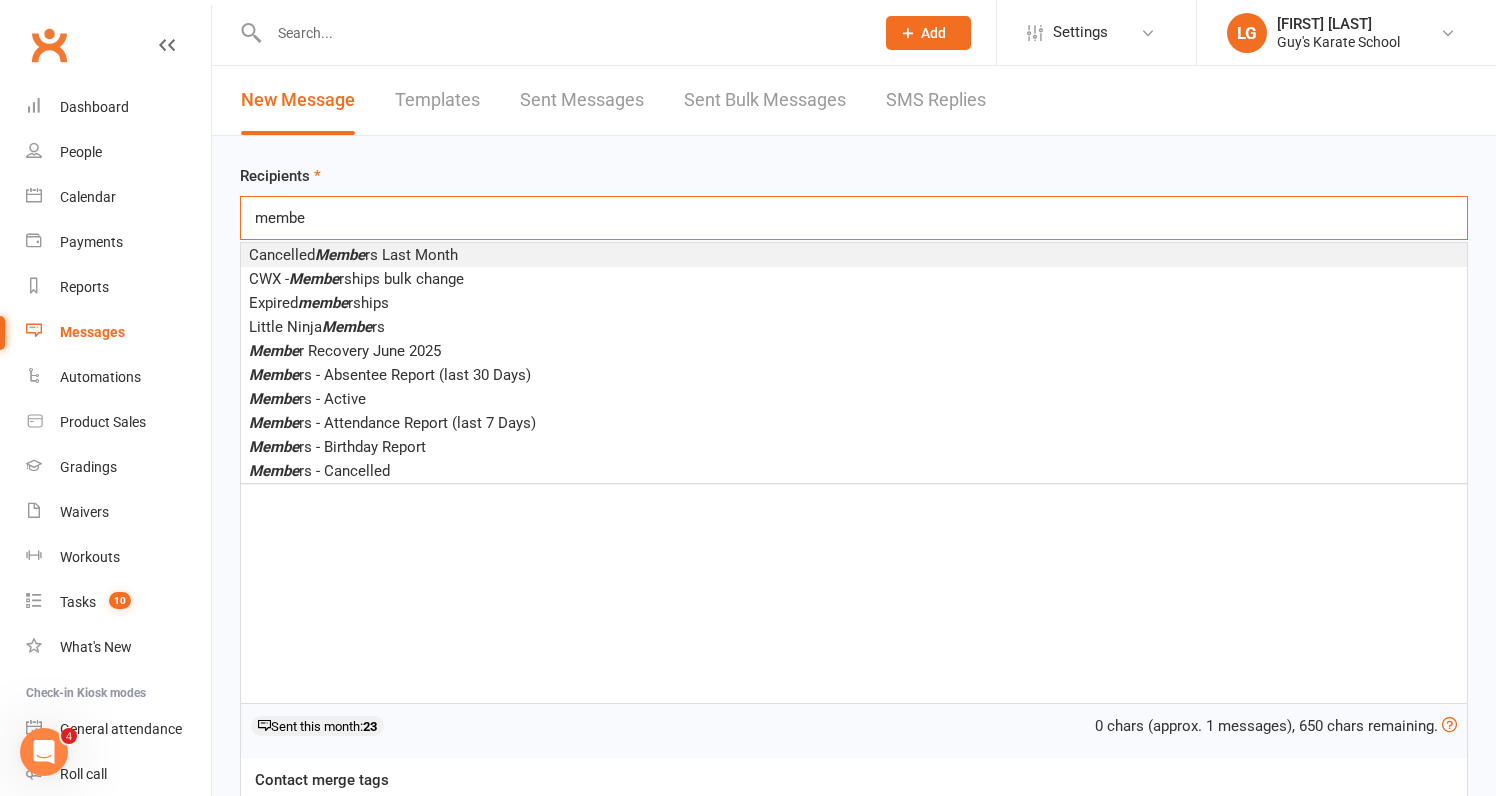 type on "member" 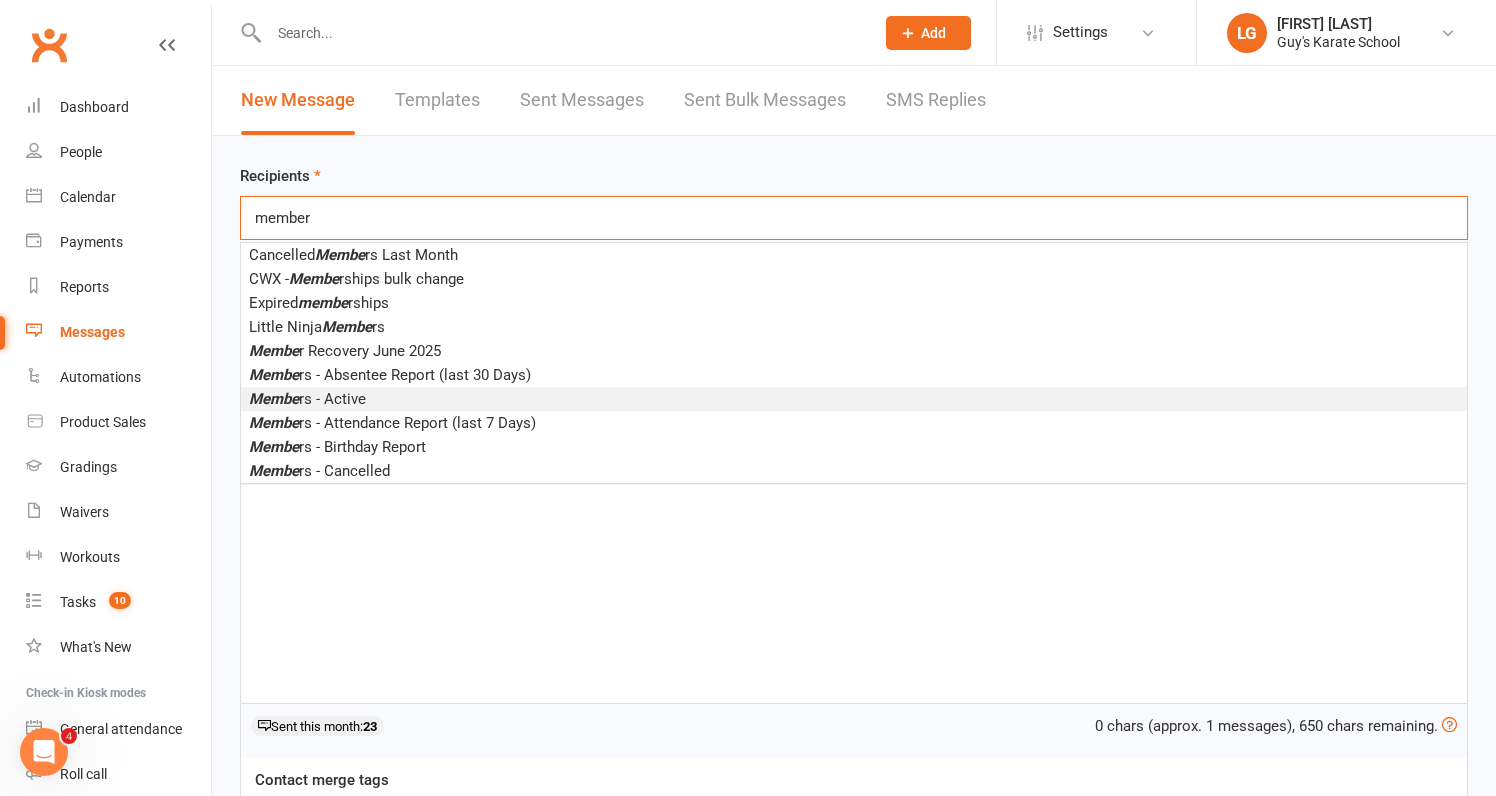 drag, startPoint x: 540, startPoint y: 217, endPoint x: 448, endPoint y: 401, distance: 205.71825 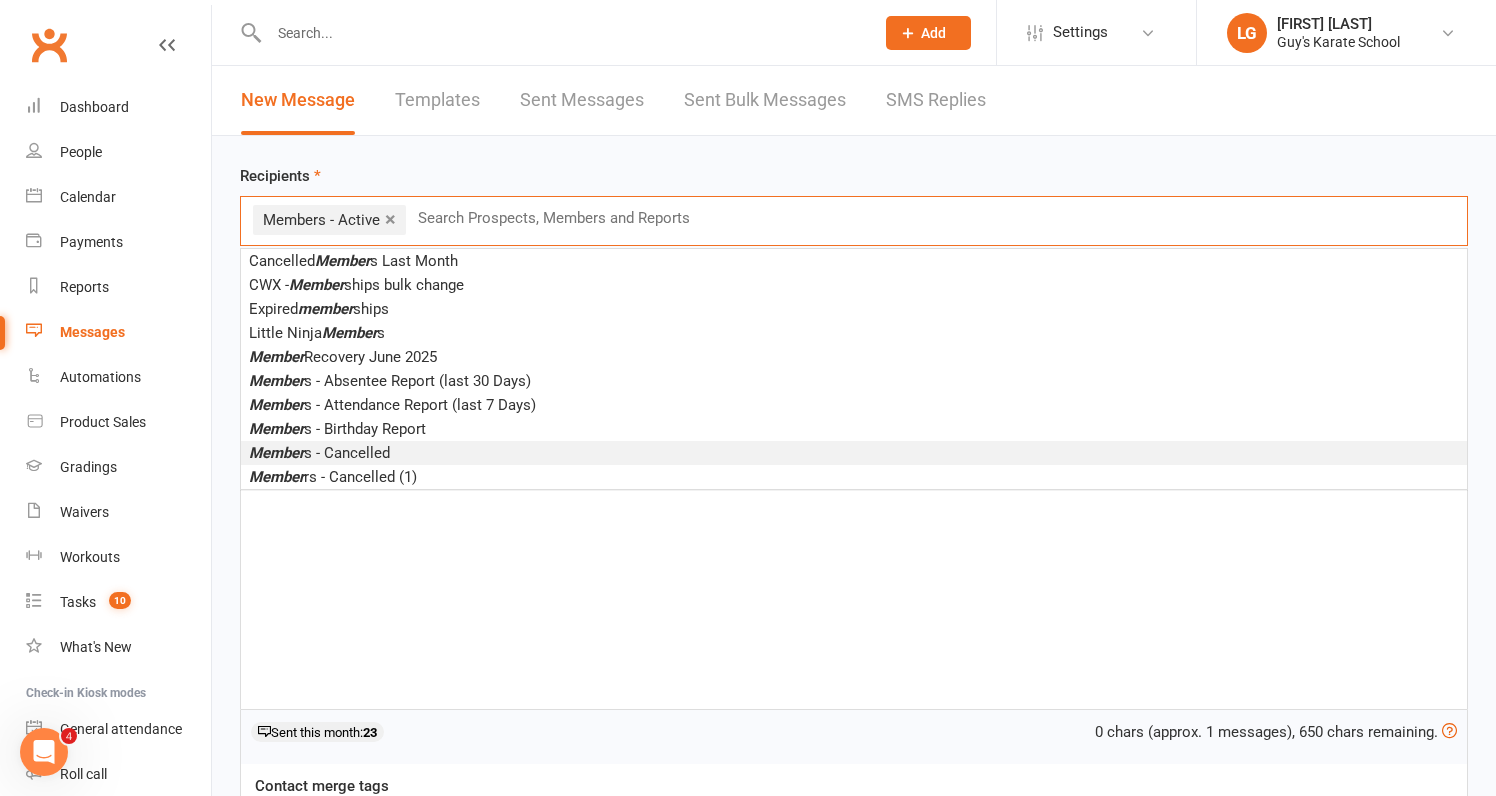 click on "Member s - Cancelled" at bounding box center [854, 453] 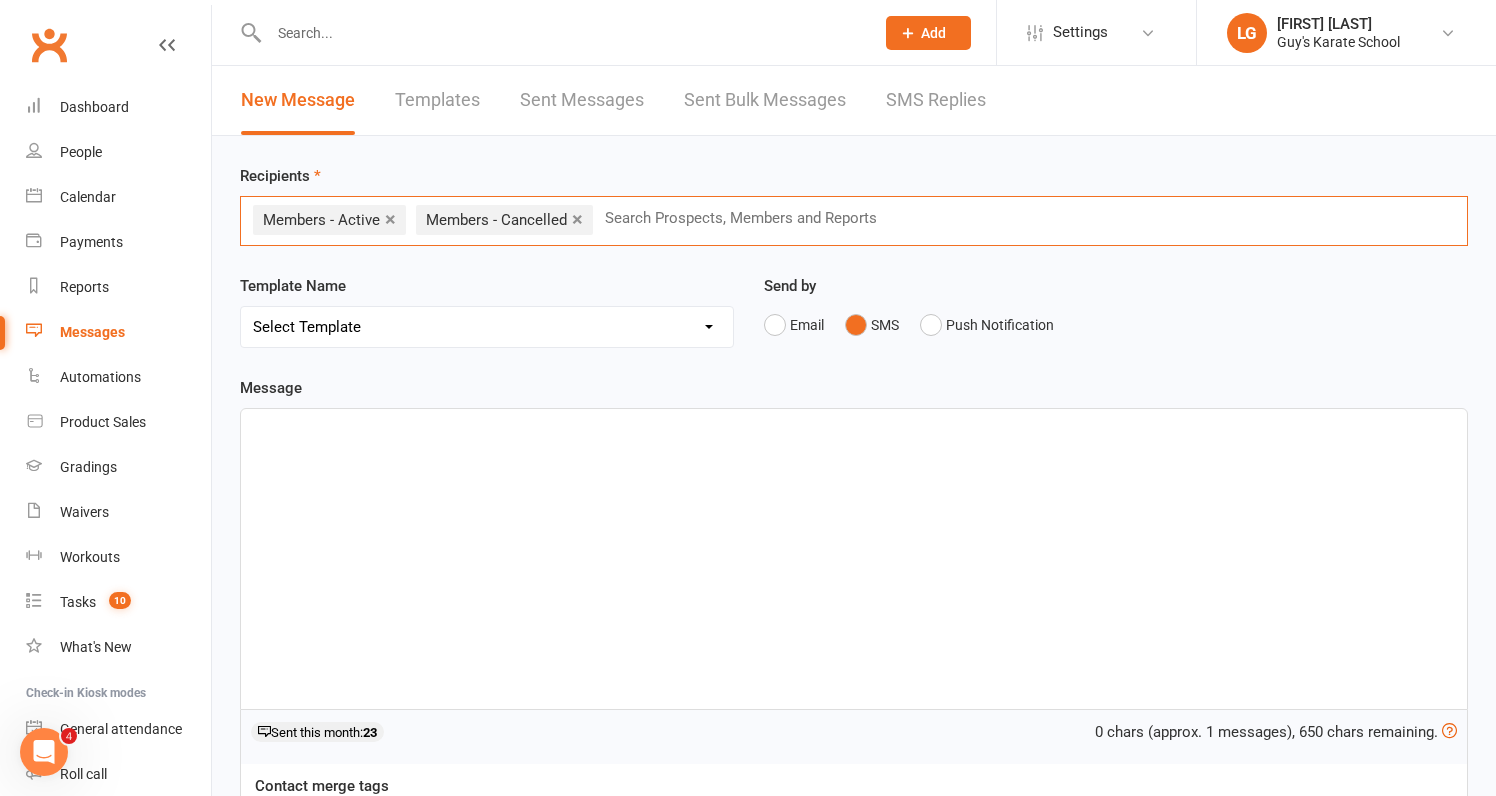 click on "×" at bounding box center [577, 219] 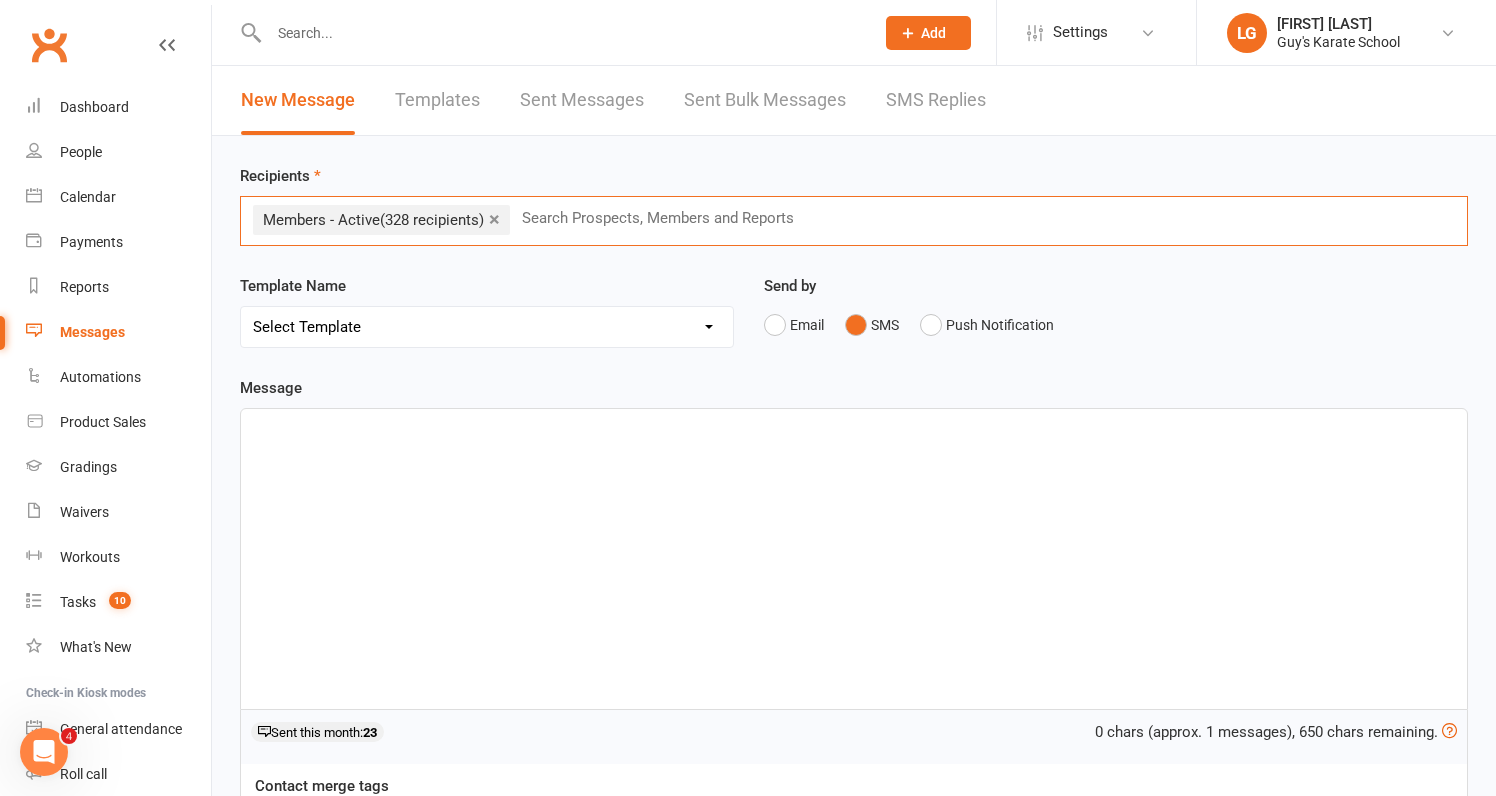 click on "﻿" at bounding box center (854, 559) 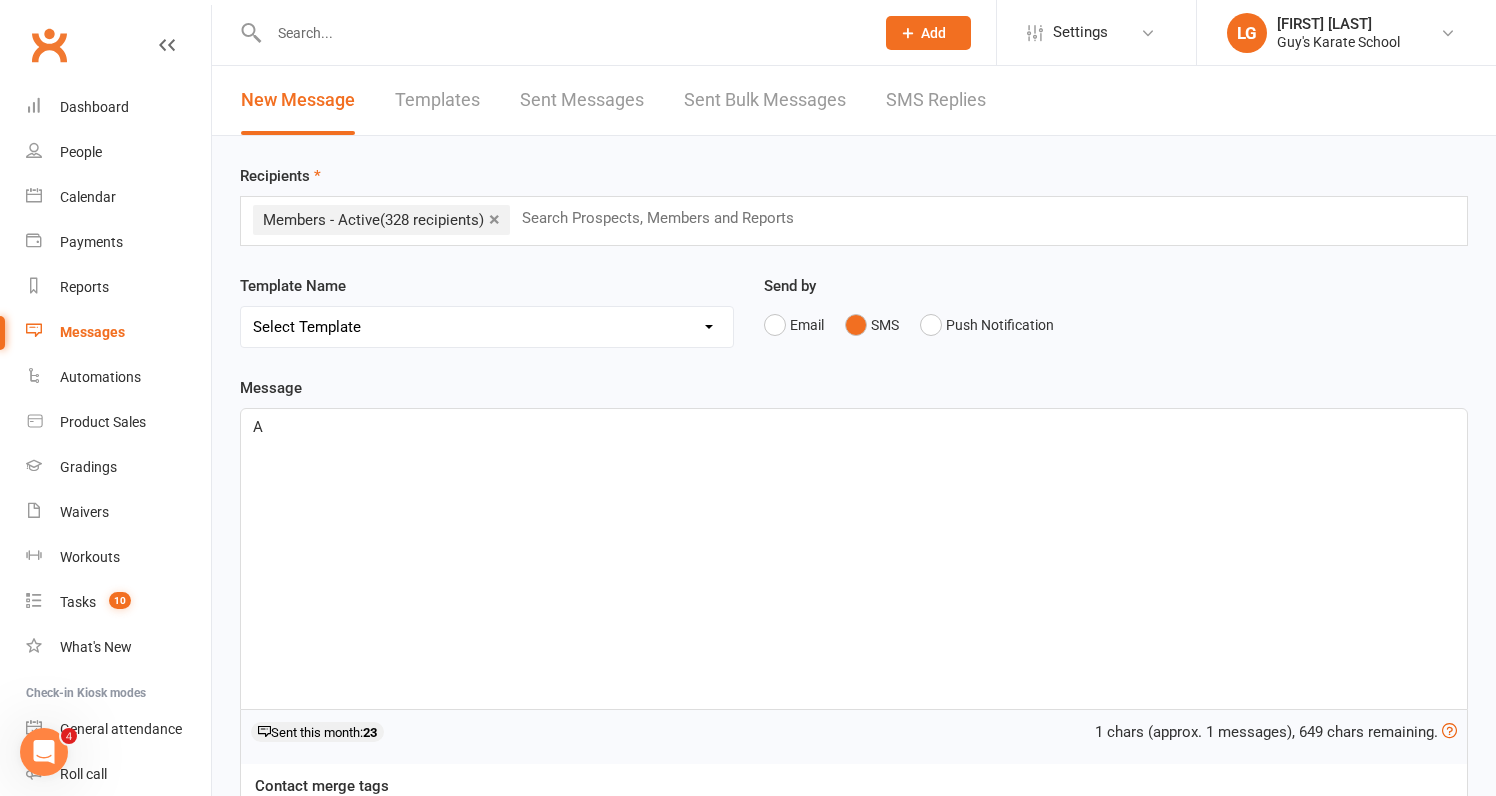 type 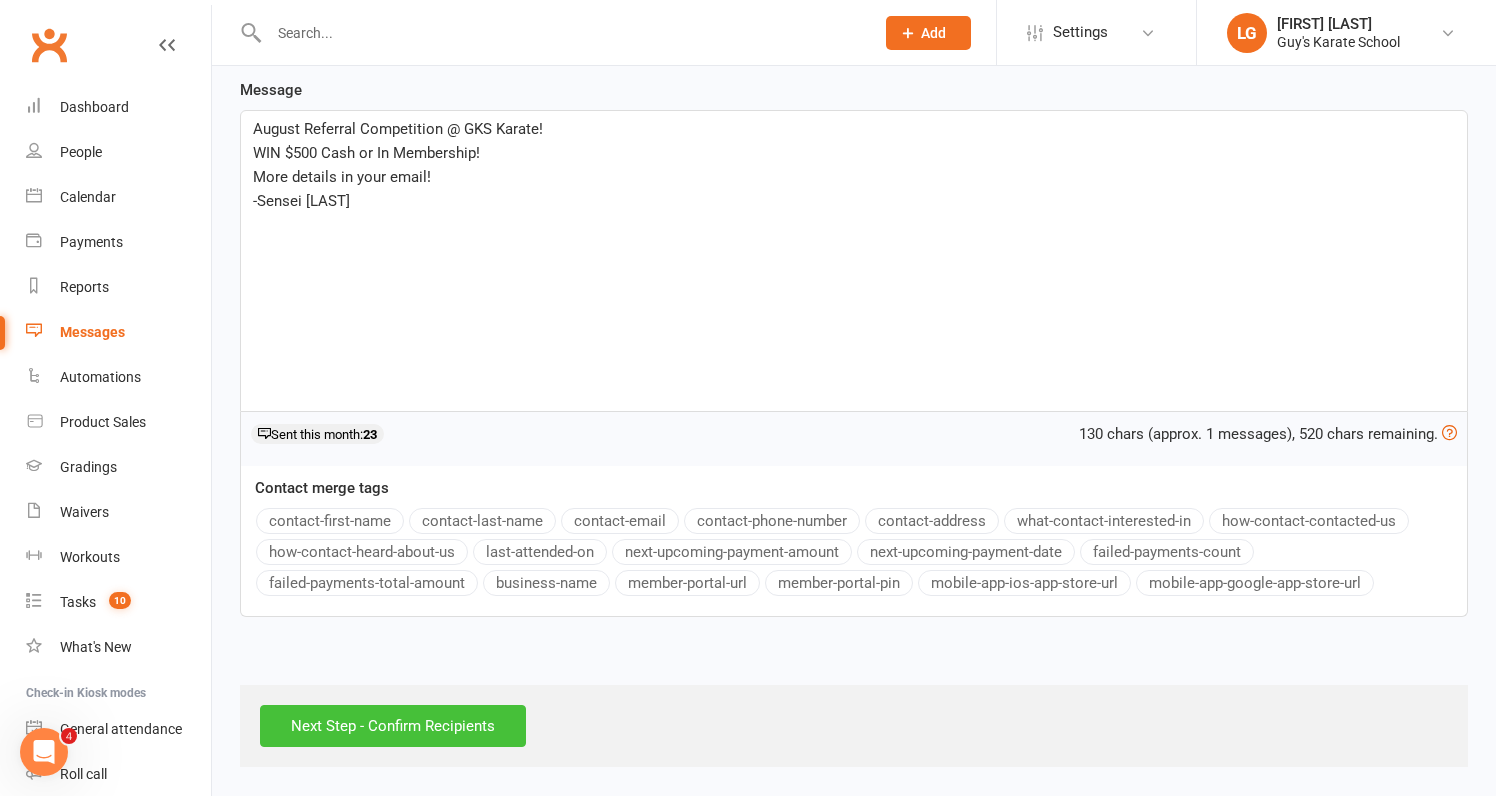 scroll, scrollTop: 315, scrollLeft: 0, axis: vertical 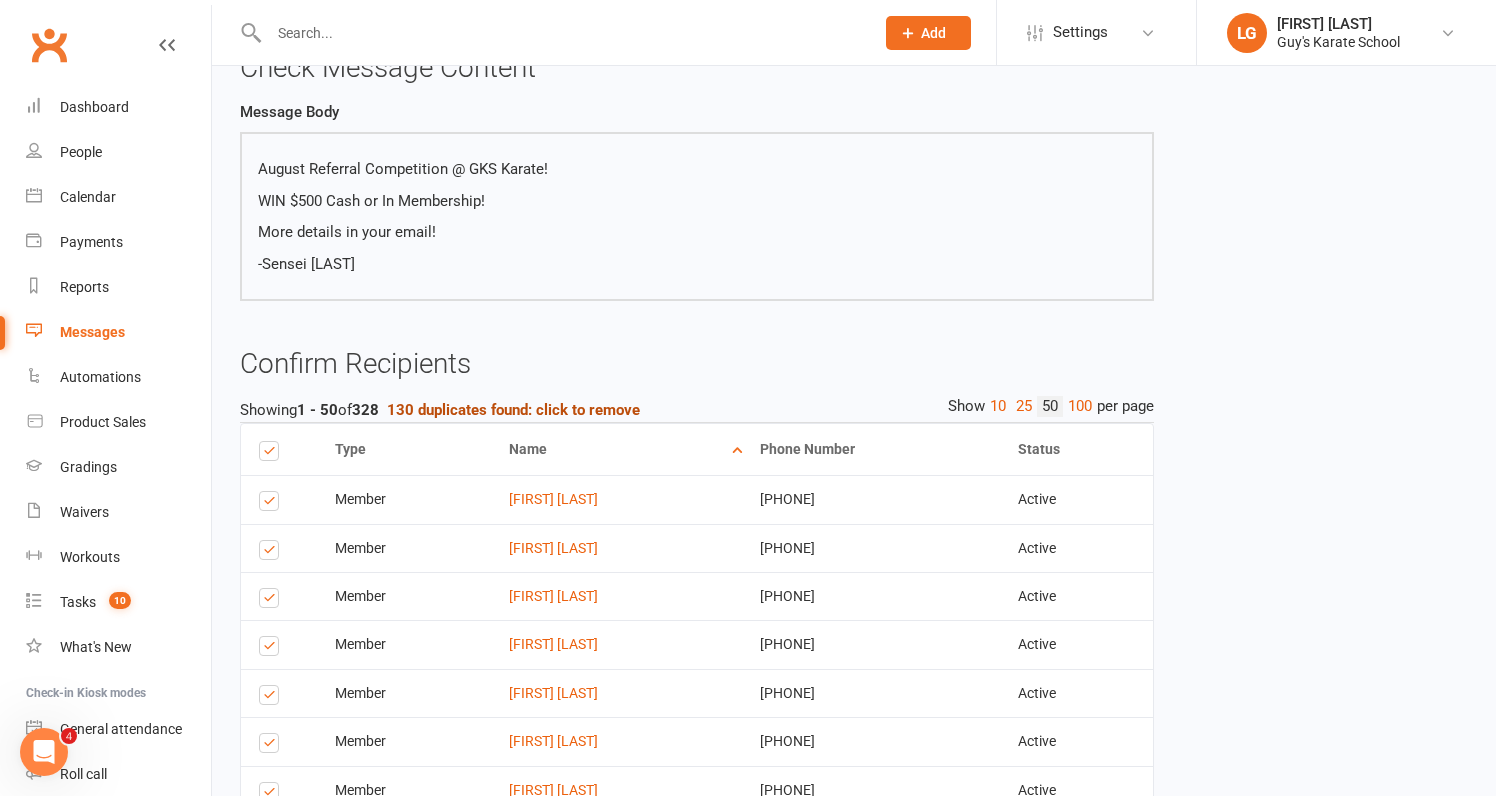 click on "130 duplicates found: click to remove" at bounding box center (513, 410) 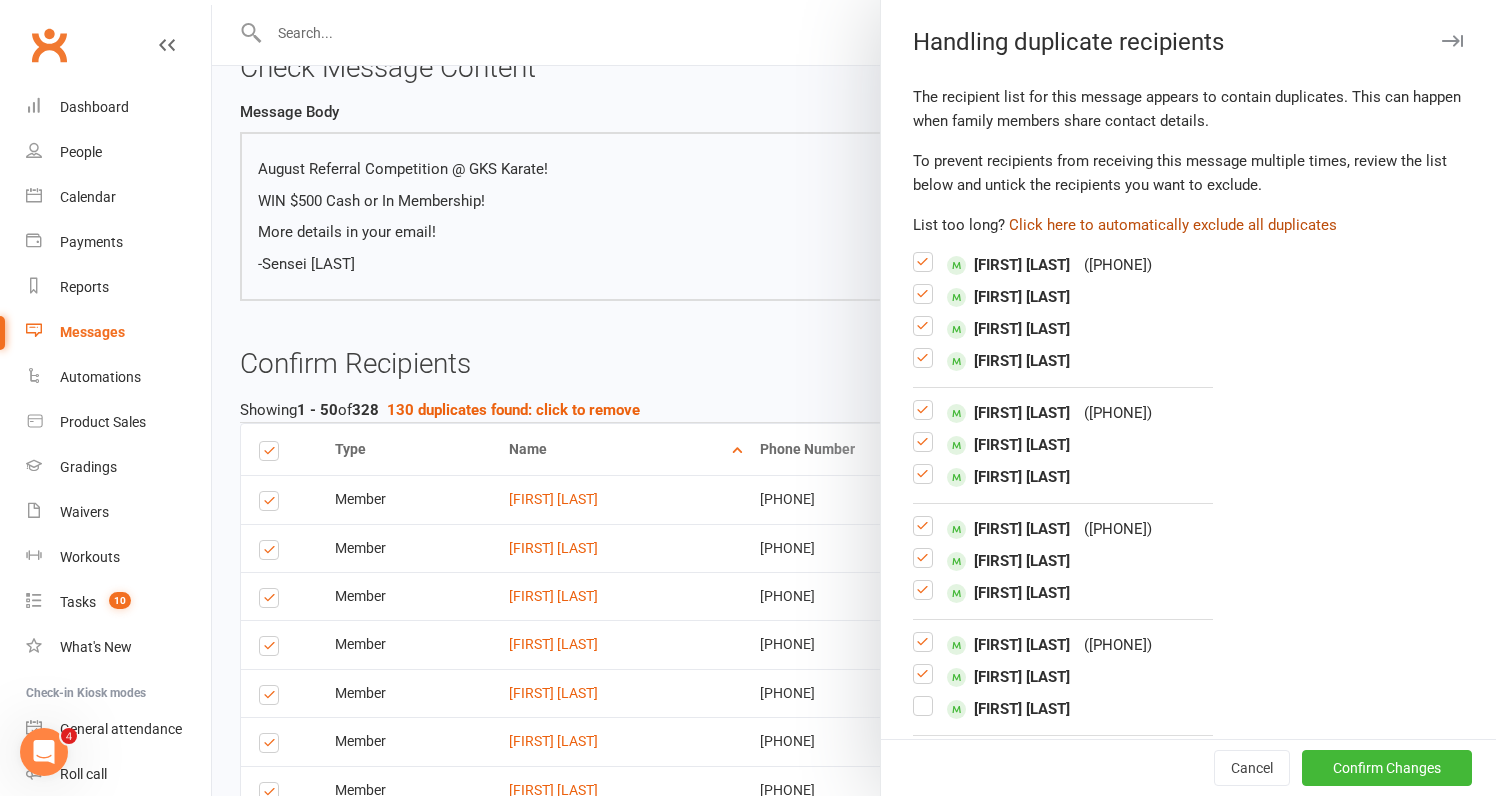 click on "Click here to automatically exclude all duplicates" at bounding box center [1173, 225] 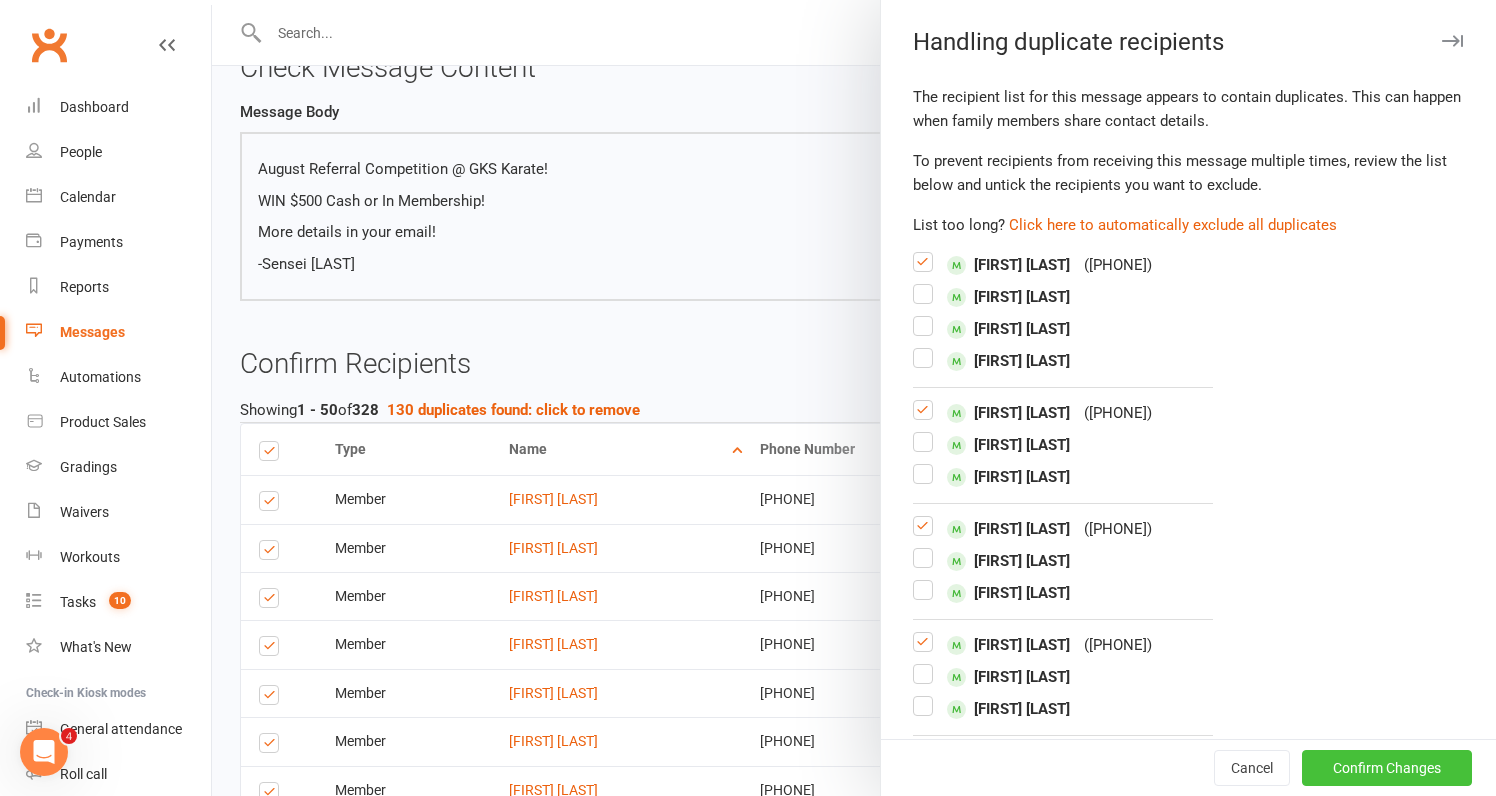 click on "Confirm Changes" at bounding box center (1387, 768) 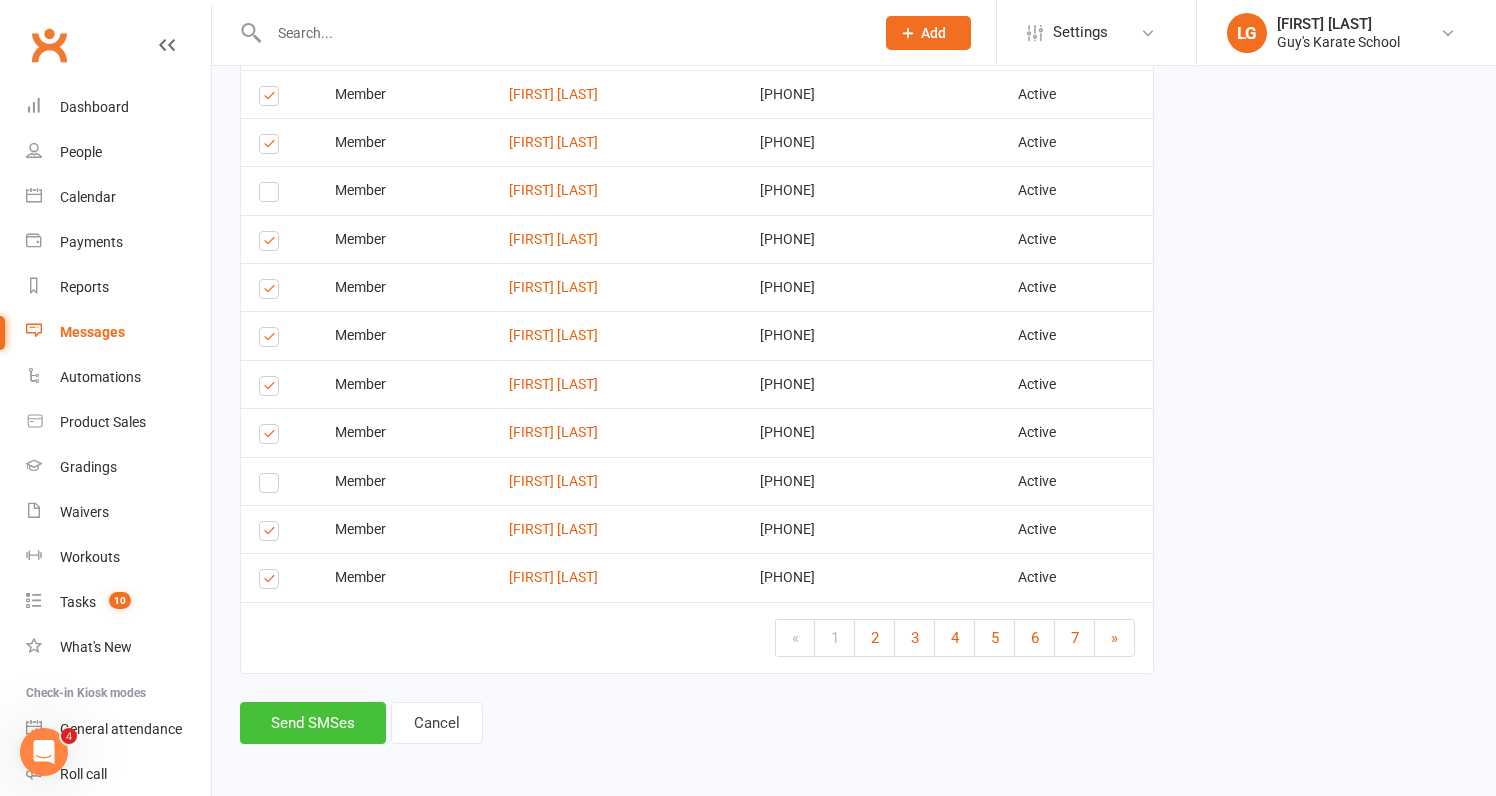 click on "Send SMSes" at bounding box center (313, 723) 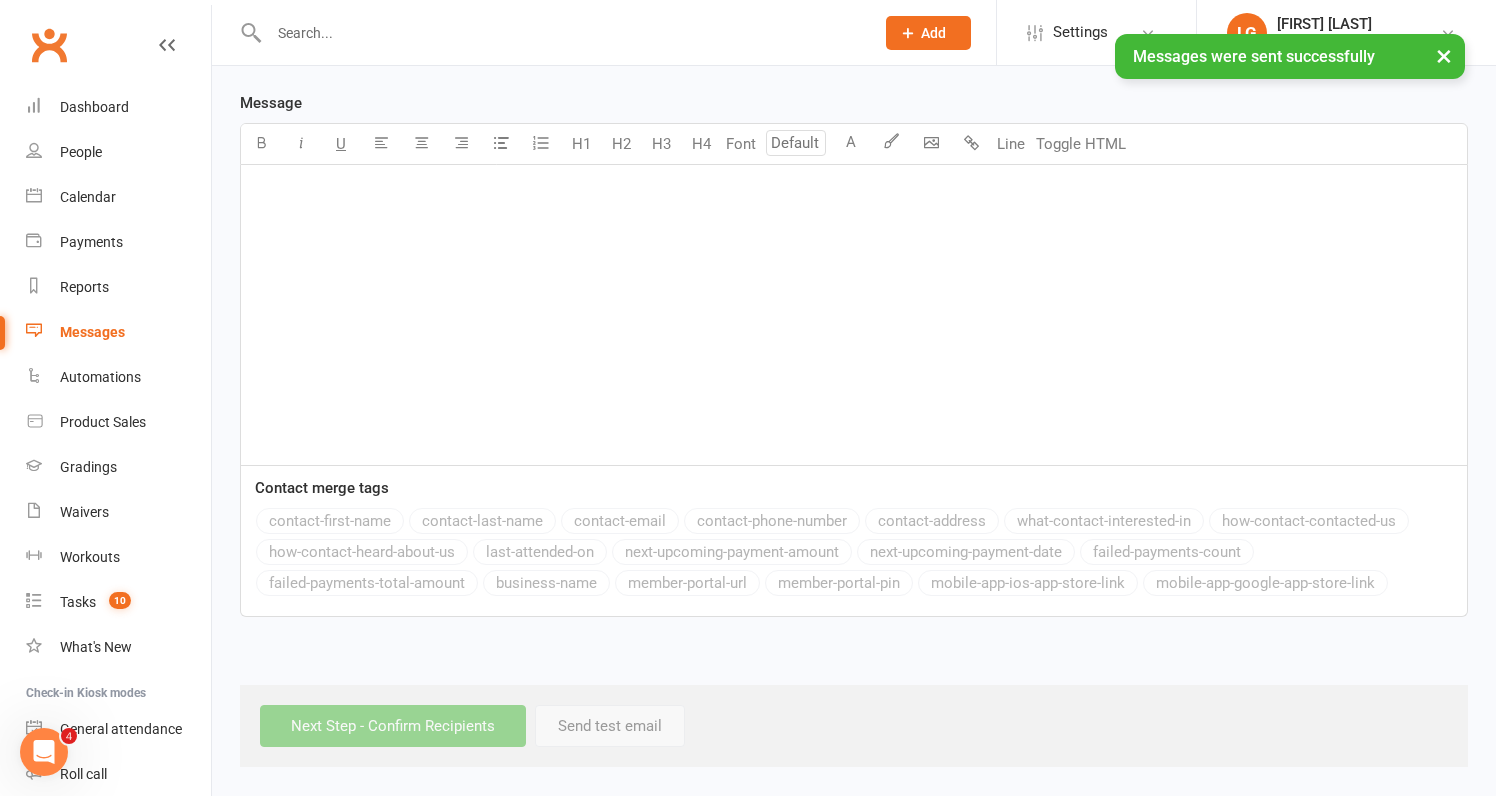 scroll, scrollTop: 0, scrollLeft: 0, axis: both 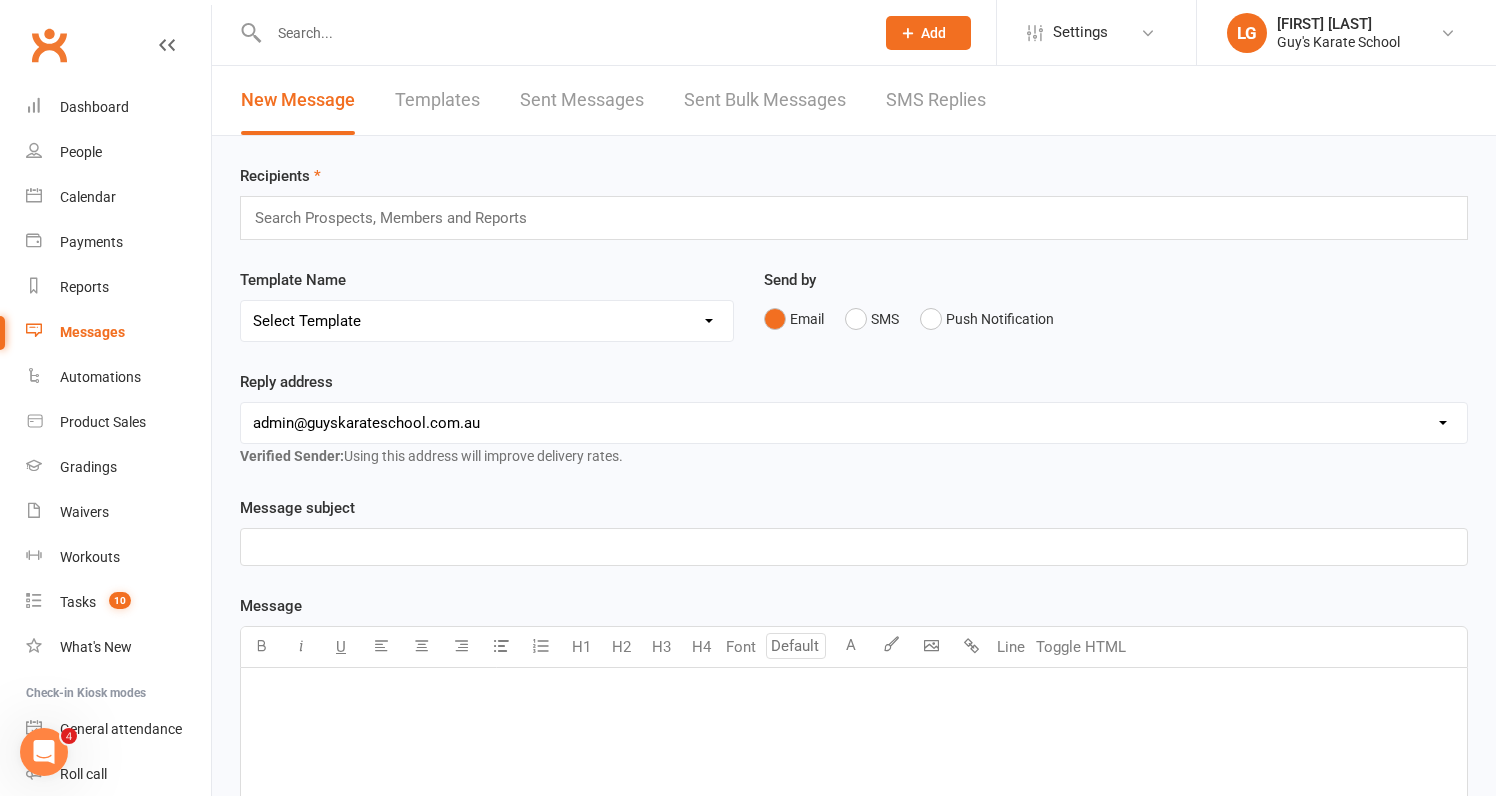 click on "Recipients Search Prospects, Members and Reports Template Name Select Template [Email] Membership Cancelation Confirmation [Email] Membership Cancellation (Within 3 months) [Email] Student Leaving [SMS] 16 Days Absent [Email] 2 Weeks Email [Email] Ezidebt Failed Payments [Email] Failed Payment [Email] Final Follow Up: Outstanding Balance [Email] First Lesson [Email] GKS Membership Check in- 4 Wk [Email] GKS Sign Up Info [Email] Karate Kid Graduation [Email] Lindsay personal reach out [Email] Little Ninja Graduation [Email] Little Samurai Graduation [SMS] Private Lesson Reminder [Email] Prospect Follow Up No 1 [Email] Prospect Follow up No. 2 [Email] Redeemed AKV Notification [SMS] SMS Trial Booking Confirmation [SMS] Trial Session Booking Reminder [Email] Welcome to GKS Startup Send by Email SMS Push Notification Reply address hello@clubworx.com admin@guyskarateschool.com.au lindsay@guyskarateschool.com.au lachlan@guyskarateschool.com.au Verified Sender: Using this address will improve delivery rates. ﻿" at bounding box center [854, 703] 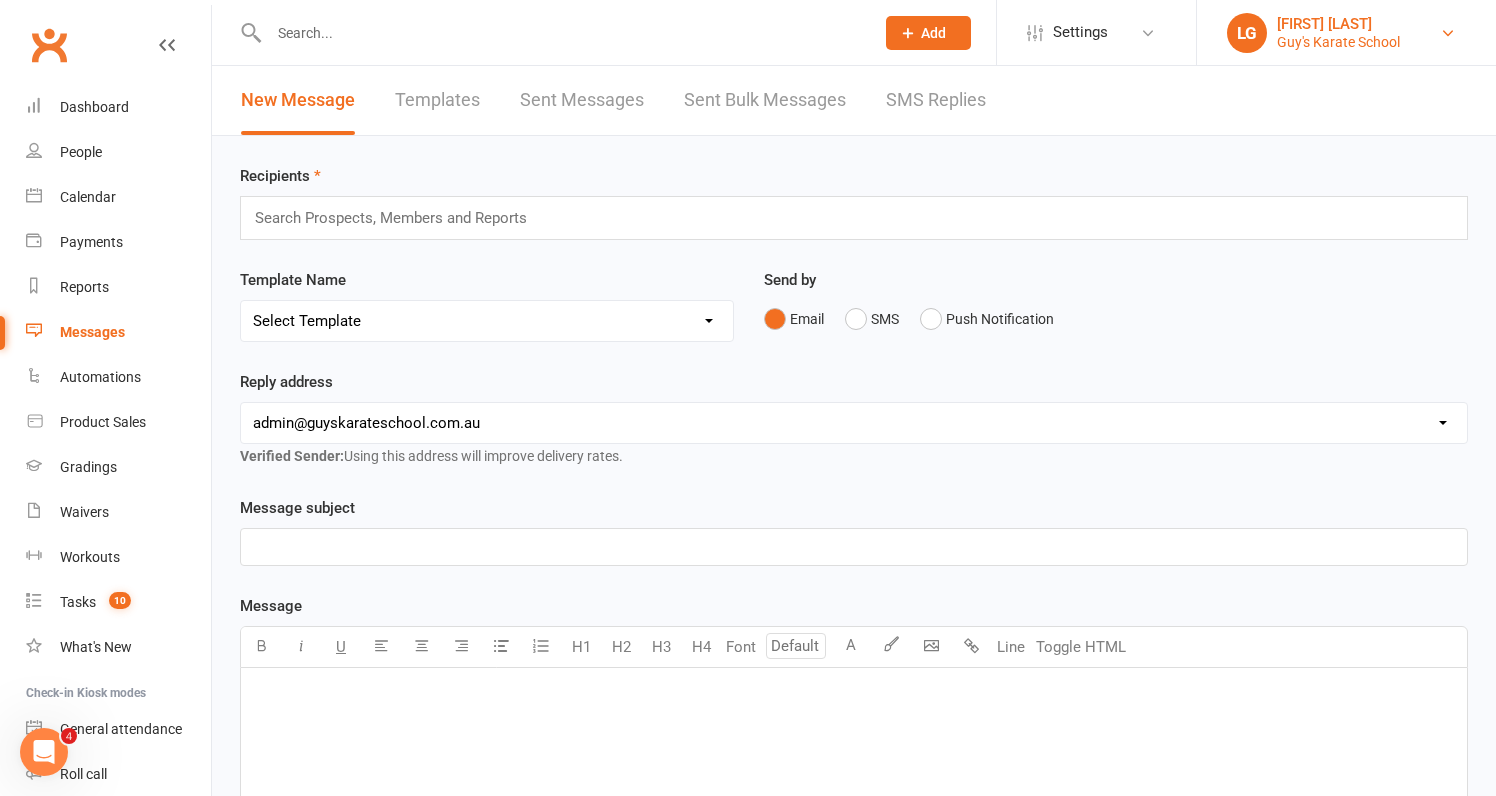 scroll, scrollTop: 33, scrollLeft: 0, axis: vertical 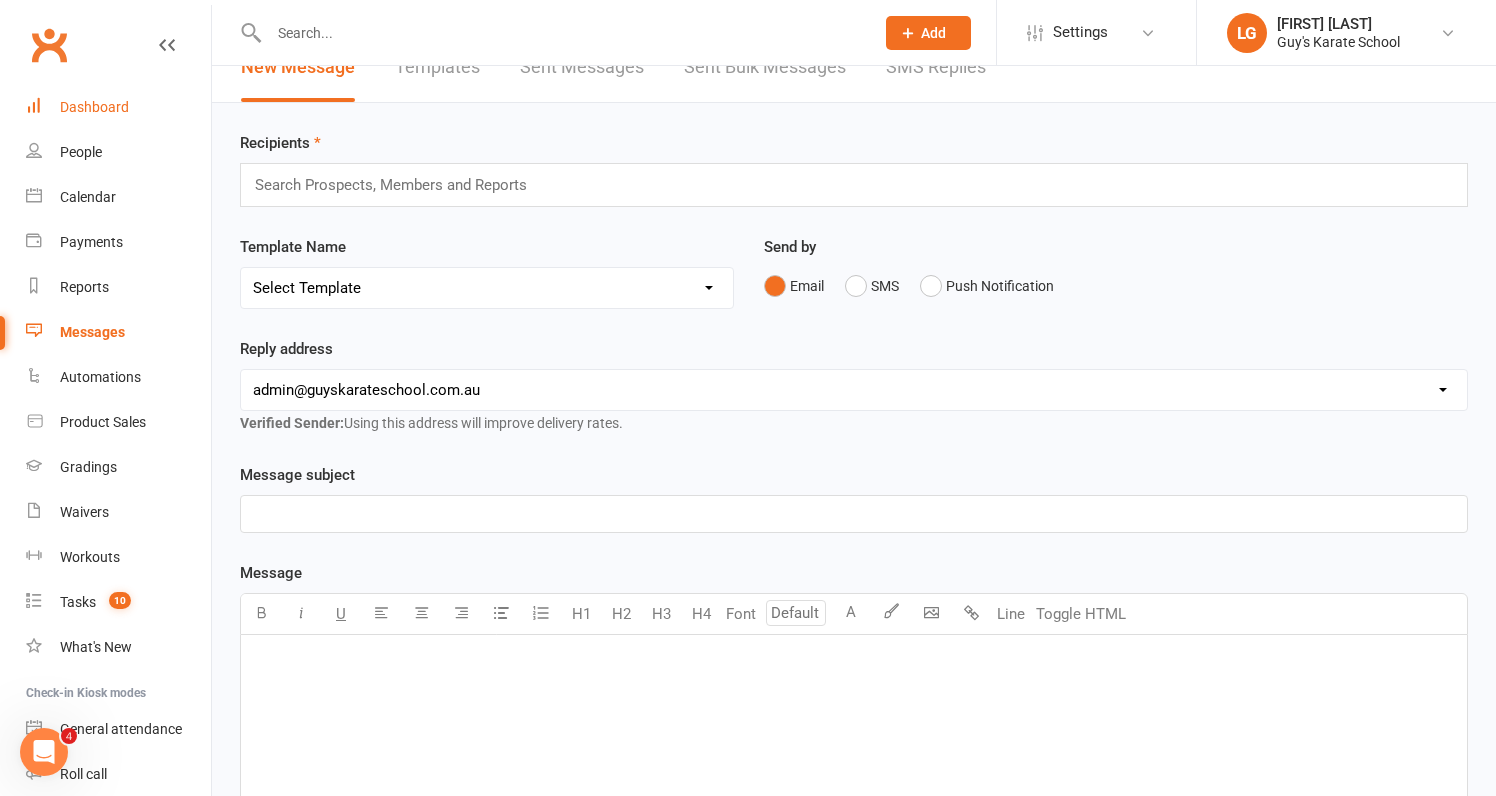 click on "Dashboard" at bounding box center [94, 107] 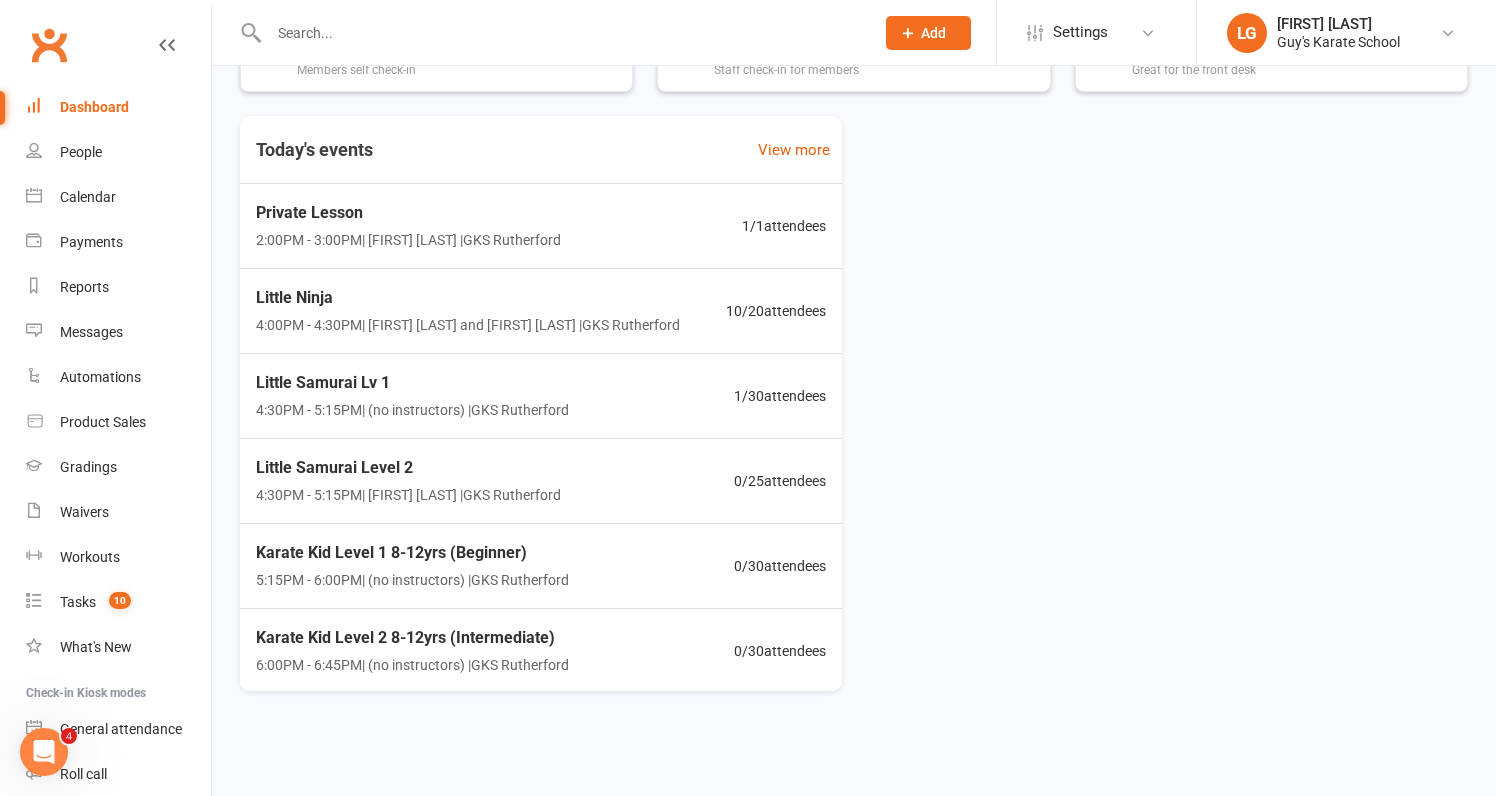 scroll, scrollTop: 432, scrollLeft: 0, axis: vertical 